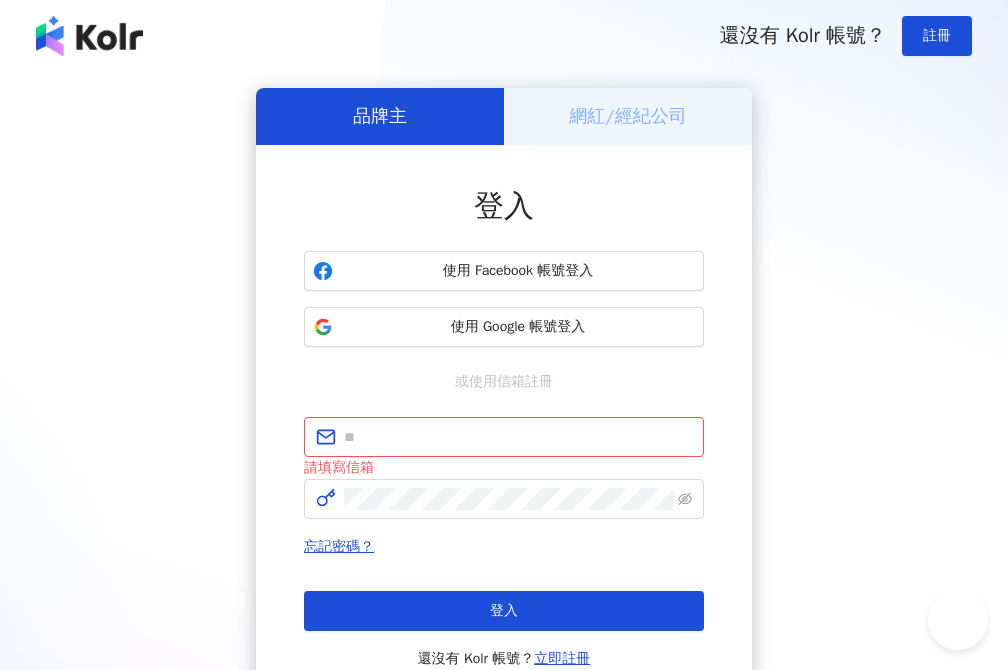scroll, scrollTop: 185, scrollLeft: 0, axis: vertical 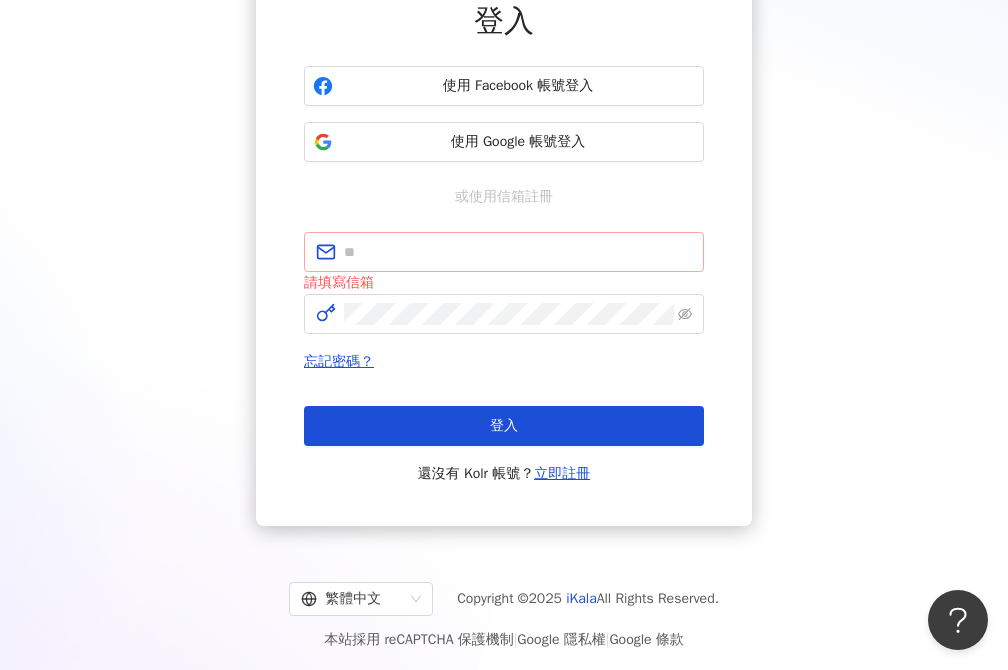 click at bounding box center [504, 252] 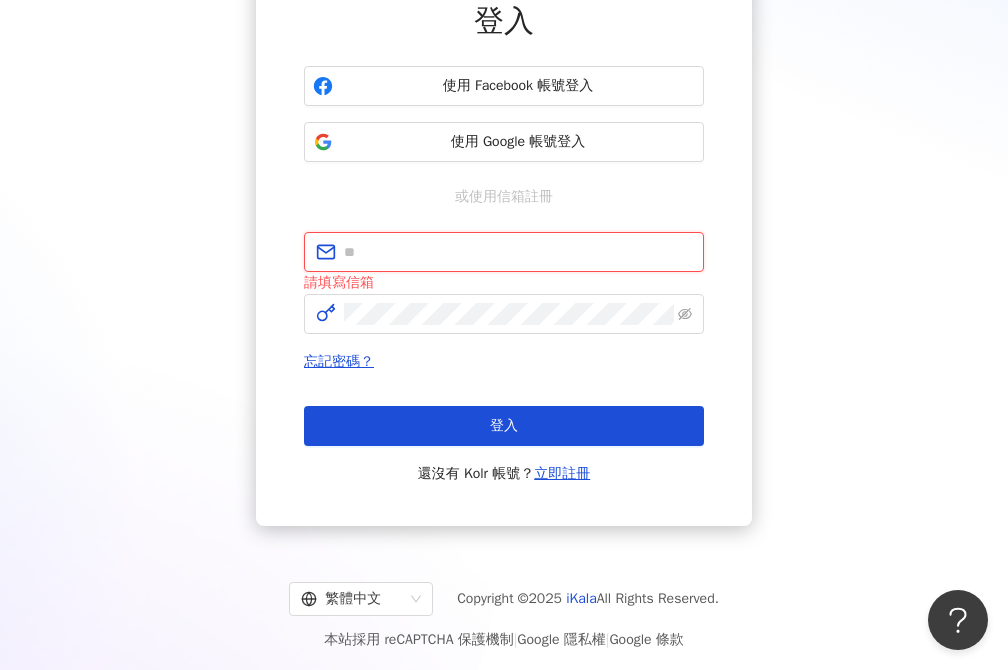 click at bounding box center (518, 252) 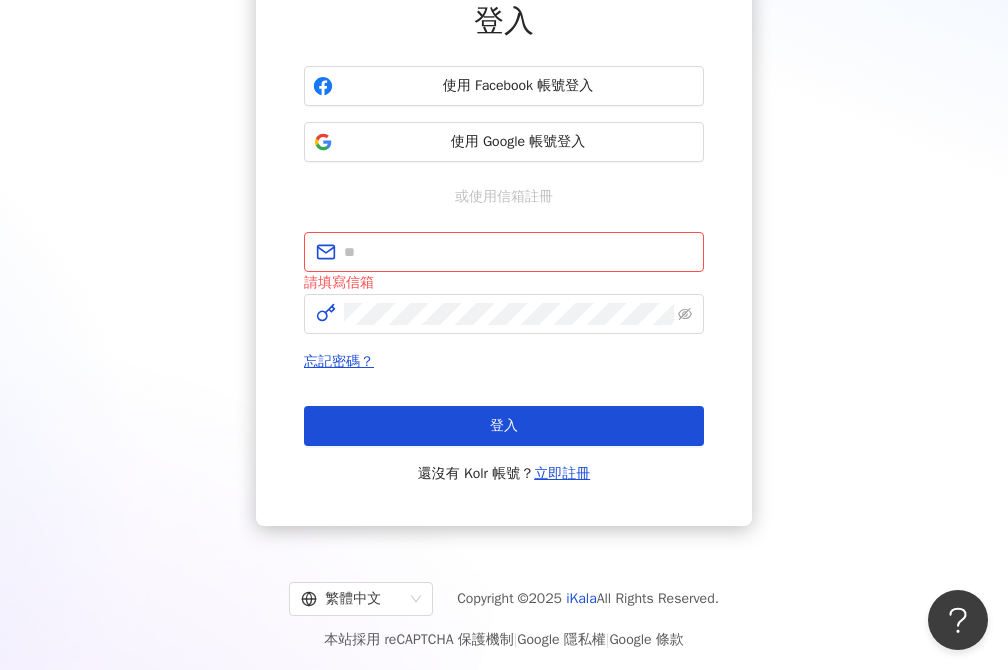 click on "品牌主 網紅/經紀公司 登入 使用 Facebook 帳號登入 使用 Google 帳號登入 或使用信箱註冊 請填寫信箱 忘記密碼？ 登入 還沒有 Kolr 帳號？ 立即註冊" at bounding box center (504, 214) 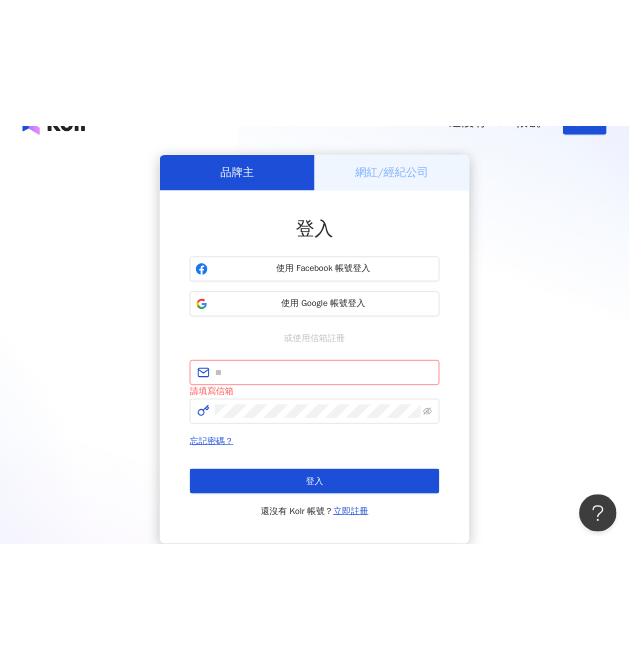 scroll, scrollTop: 0, scrollLeft: 0, axis: both 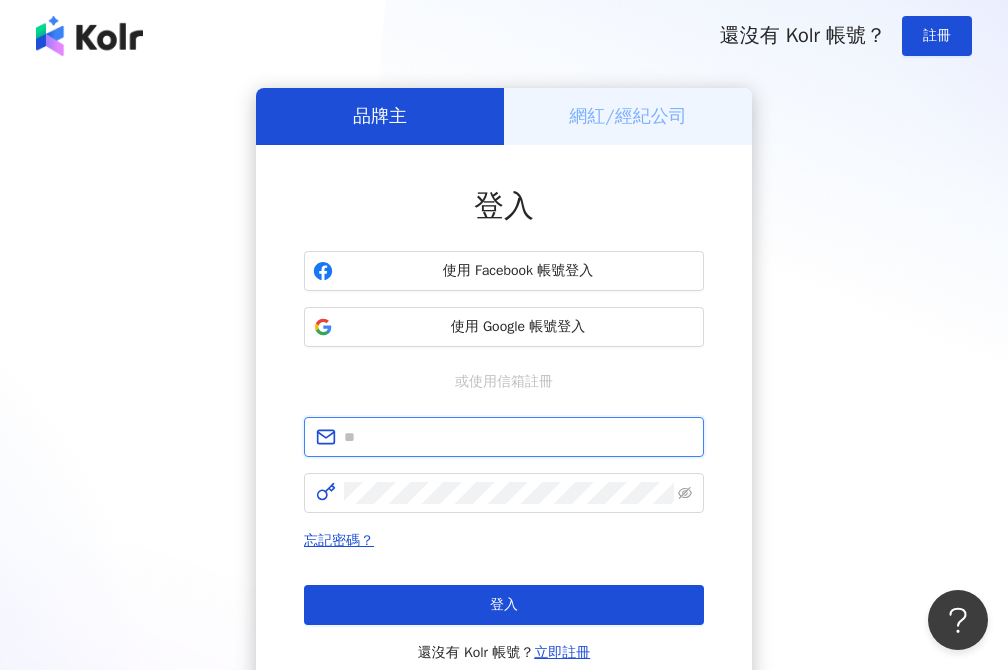 click at bounding box center (518, 437) 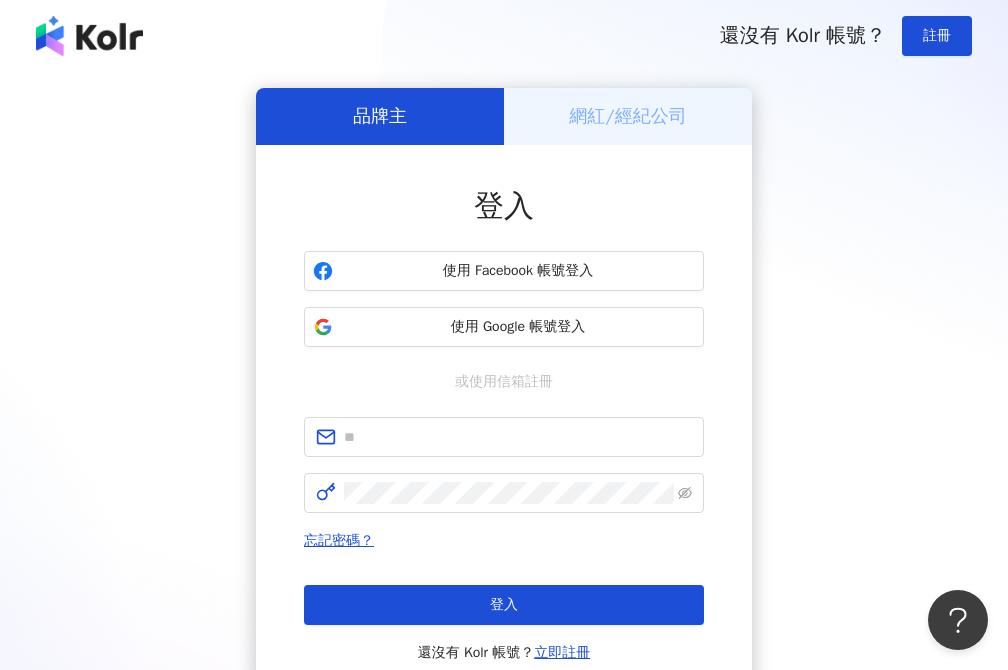 click on "品牌主 網紅/經紀公司 登入 使用 Facebook 帳號登入 使用 Google 帳號登入 或使用信箱註冊 忘記密碼？ 登入 還沒有 Kolr 帳號？ 立即註冊" at bounding box center (504, 396) 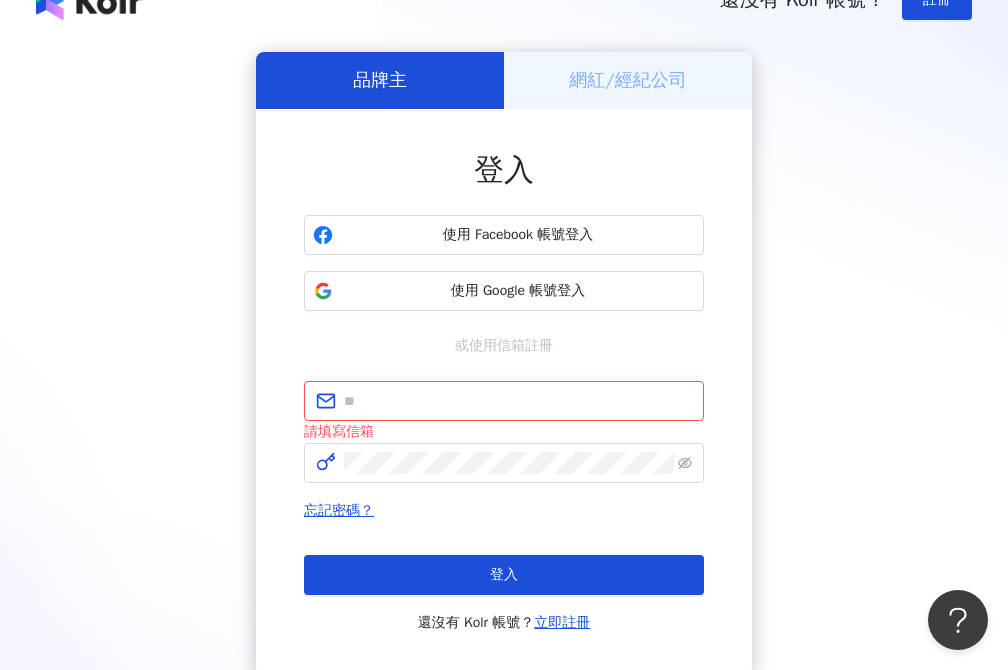 scroll, scrollTop: 0, scrollLeft: 0, axis: both 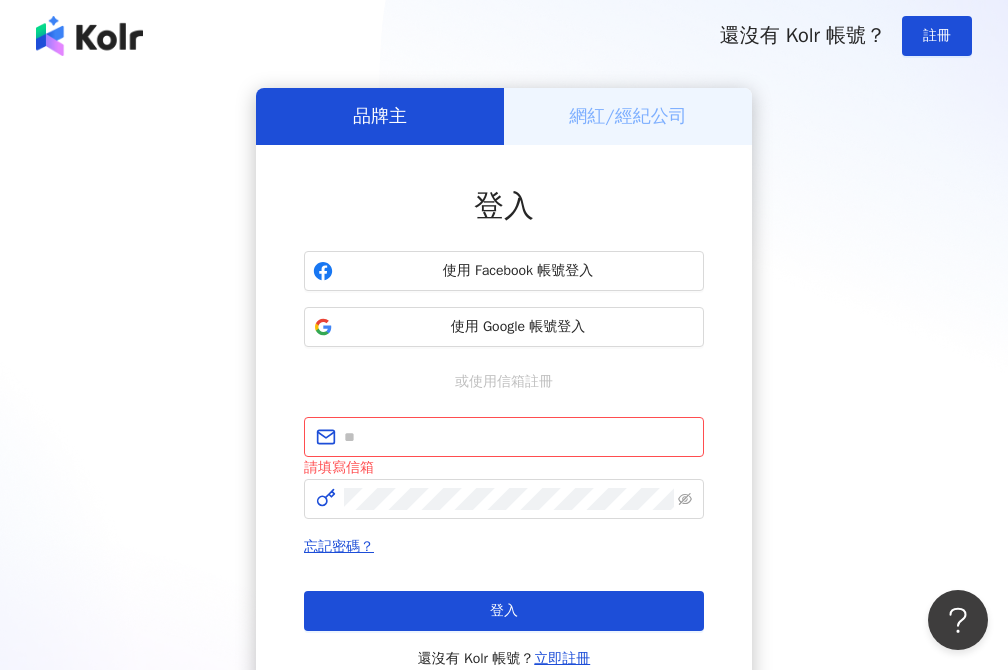 click on "品牌主 網紅/經紀公司 登入 使用 Facebook 帳號登入 使用 Google 帳號登入 或使用信箱註冊 請填寫信箱 忘記密碼？ 登入 還沒有 Kolr 帳號？ 立即註冊" at bounding box center (504, 399) 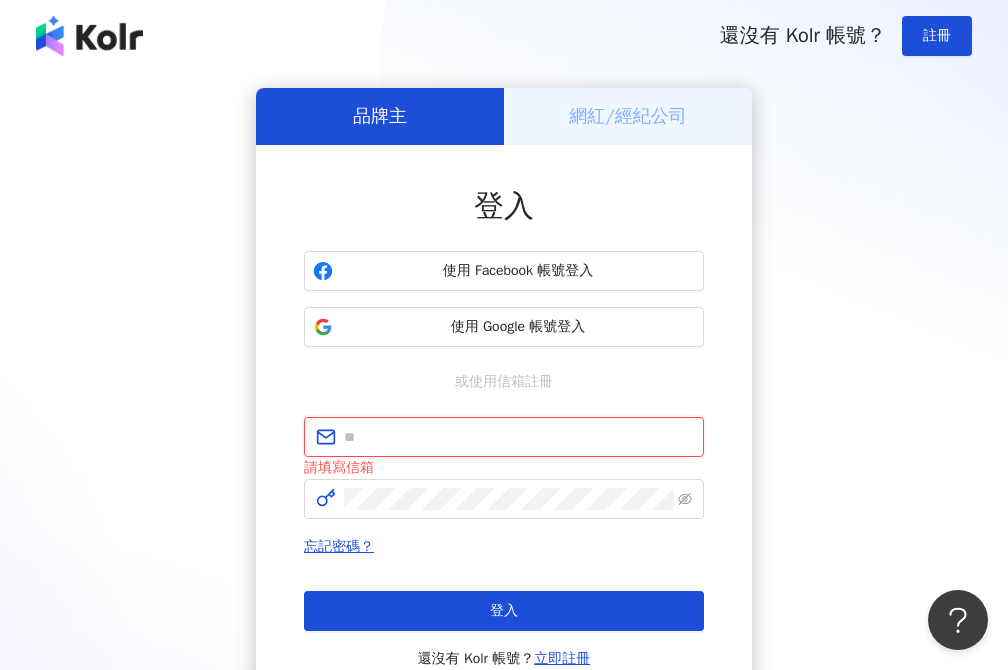click at bounding box center (518, 437) 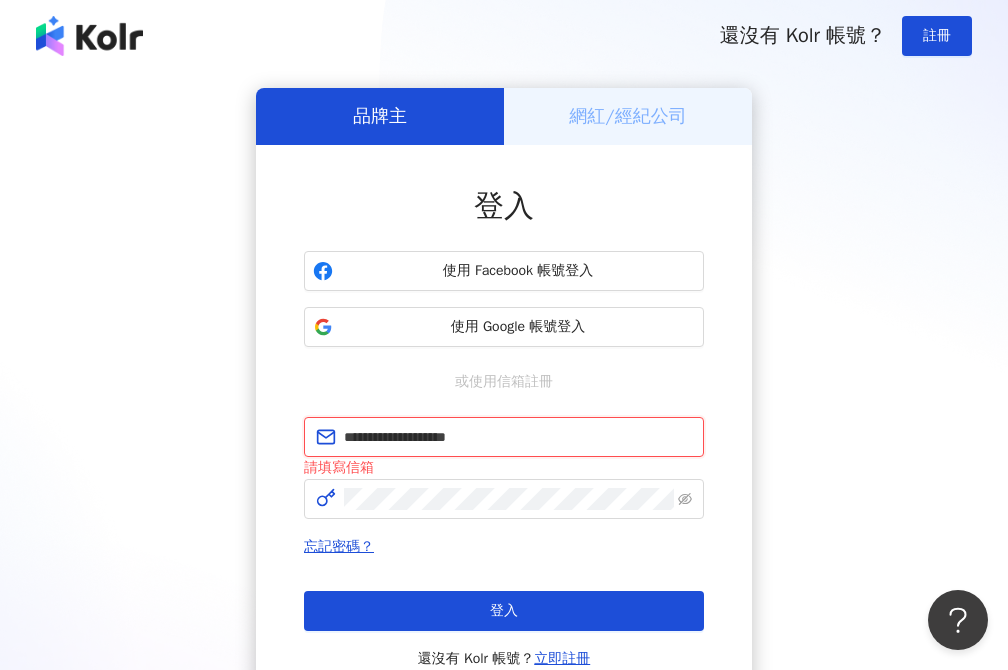 type on "**********" 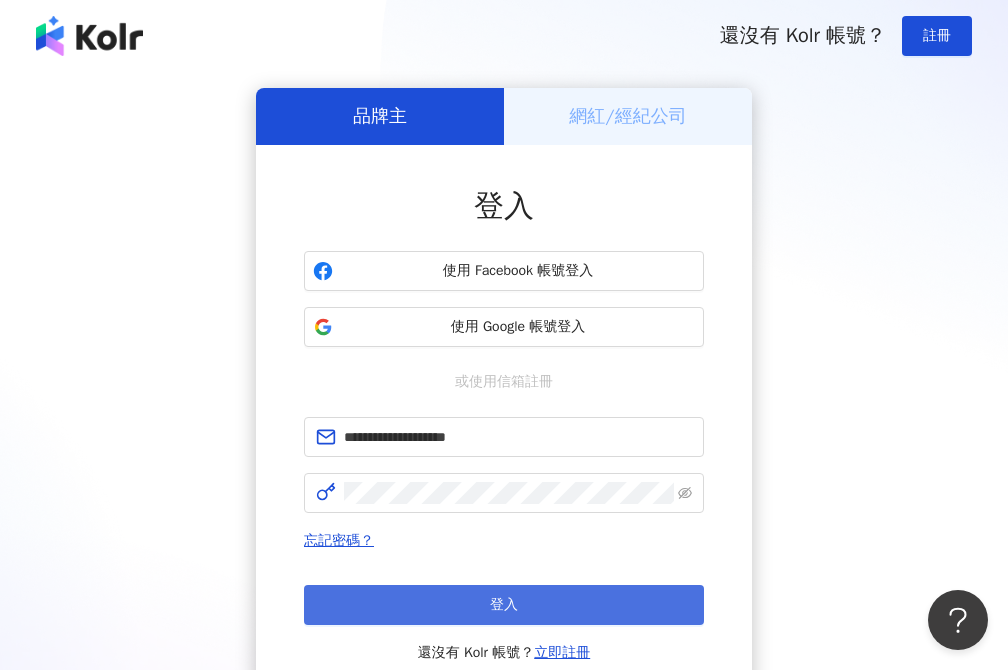 click on "登入" at bounding box center (504, 605) 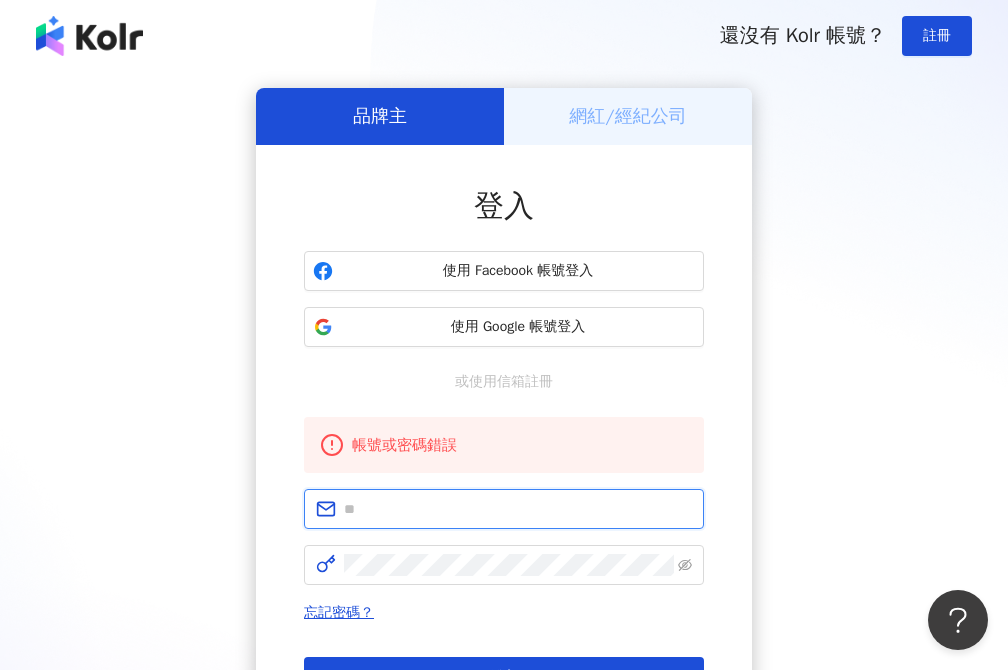 click at bounding box center [518, 509] 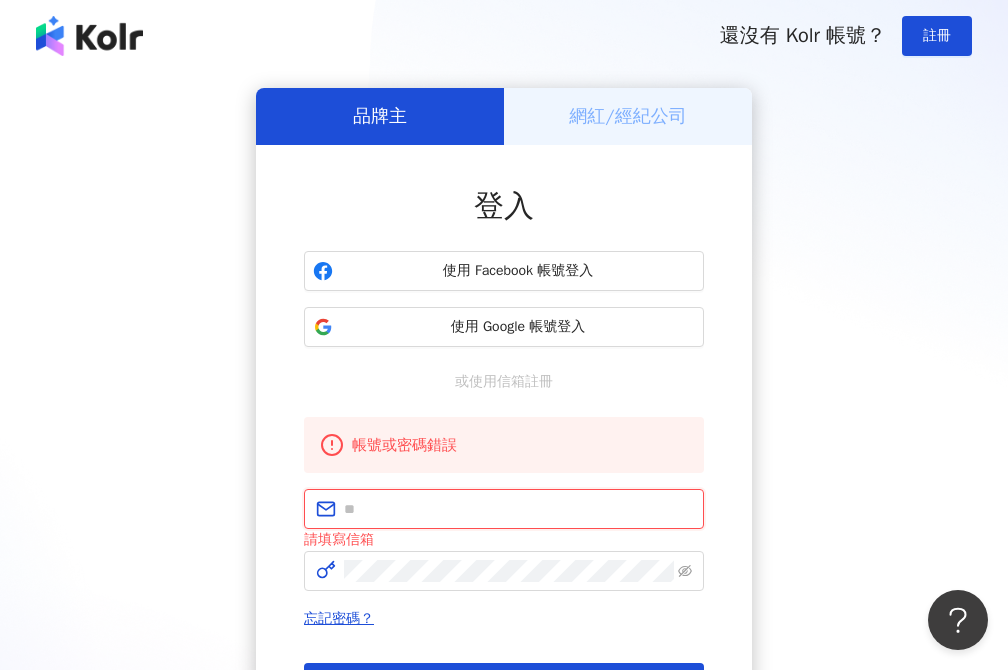 paste on "**********" 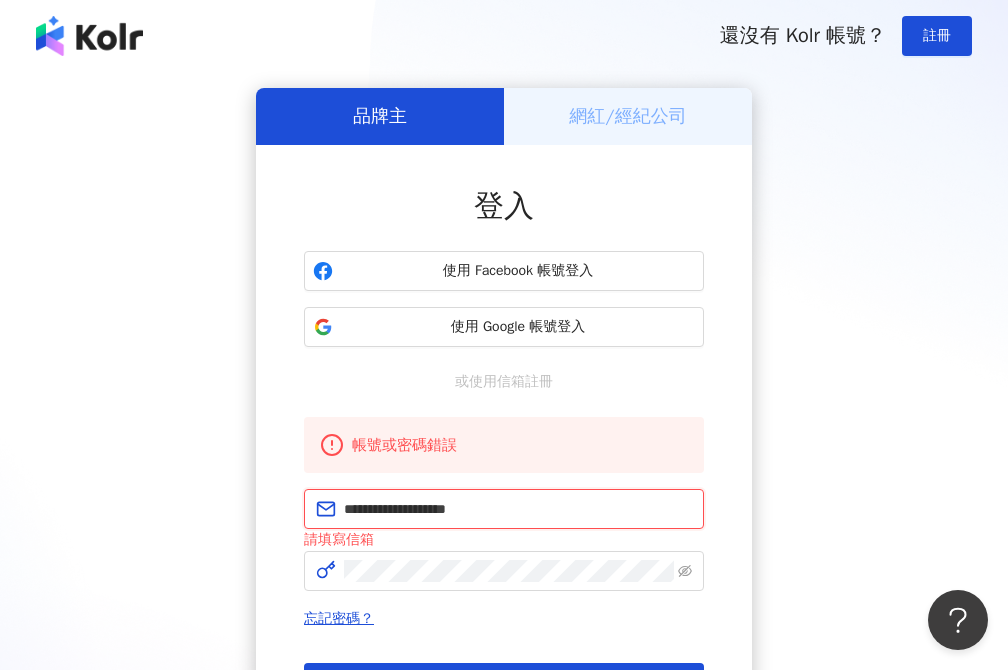 click on "**********" at bounding box center (518, 509) 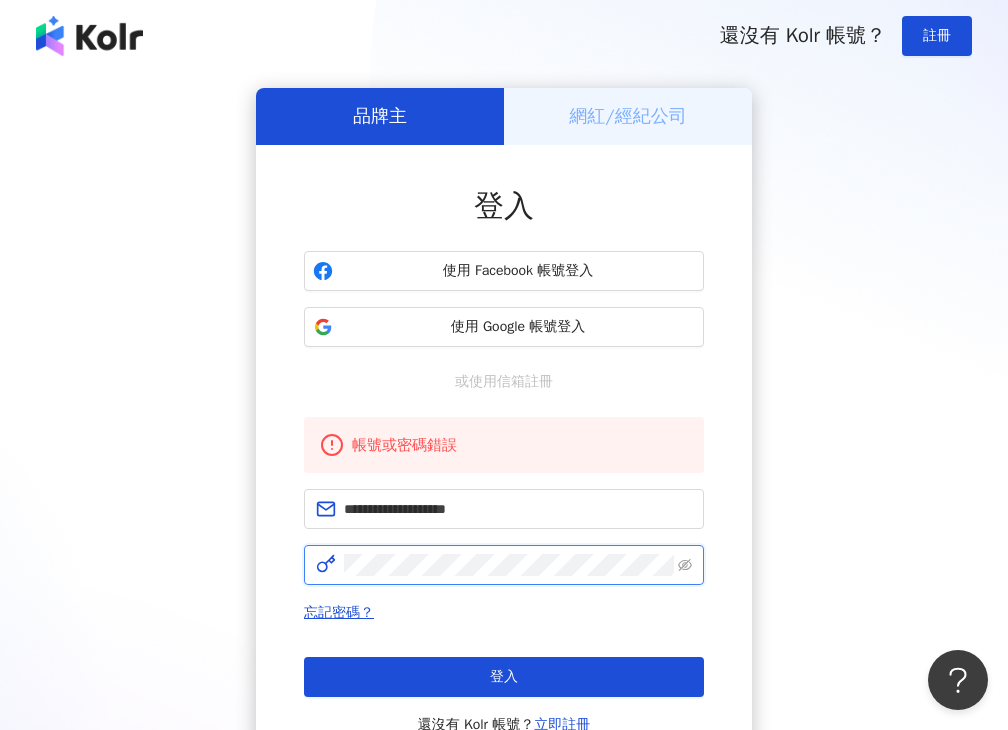 scroll, scrollTop: 1, scrollLeft: 0, axis: vertical 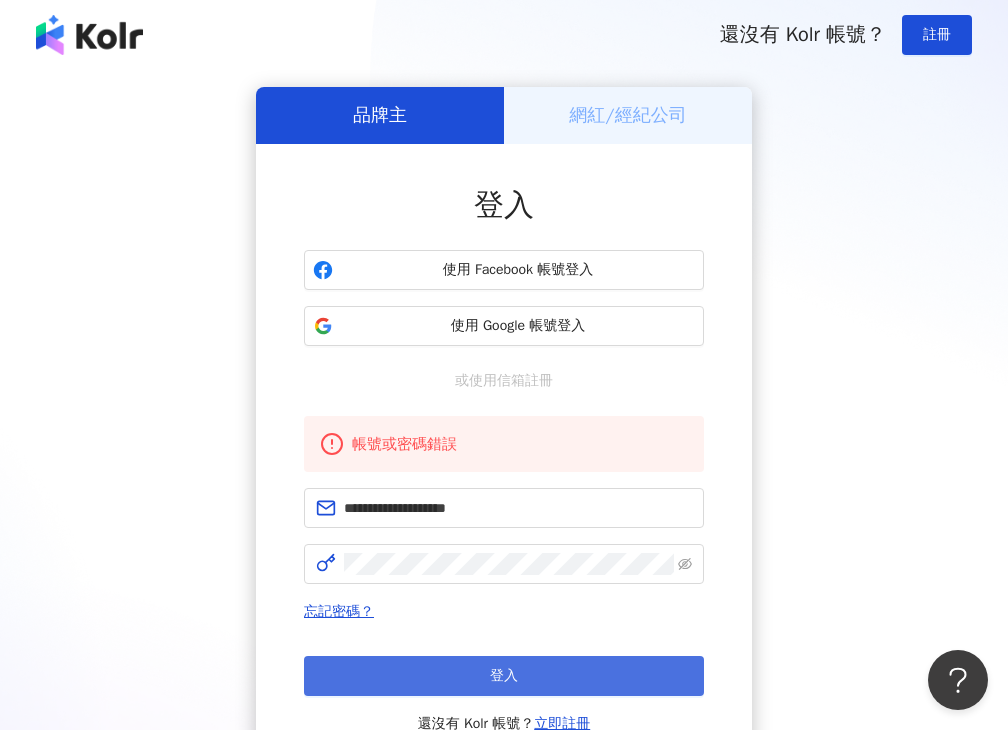 click on "登入" at bounding box center (504, 676) 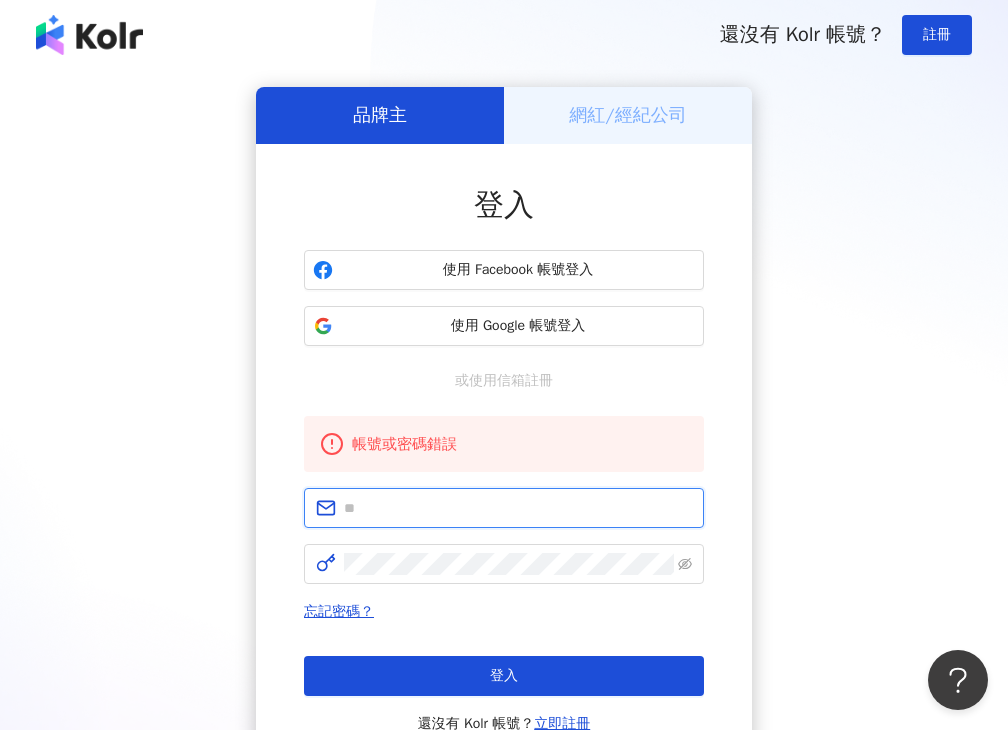 click at bounding box center [518, 508] 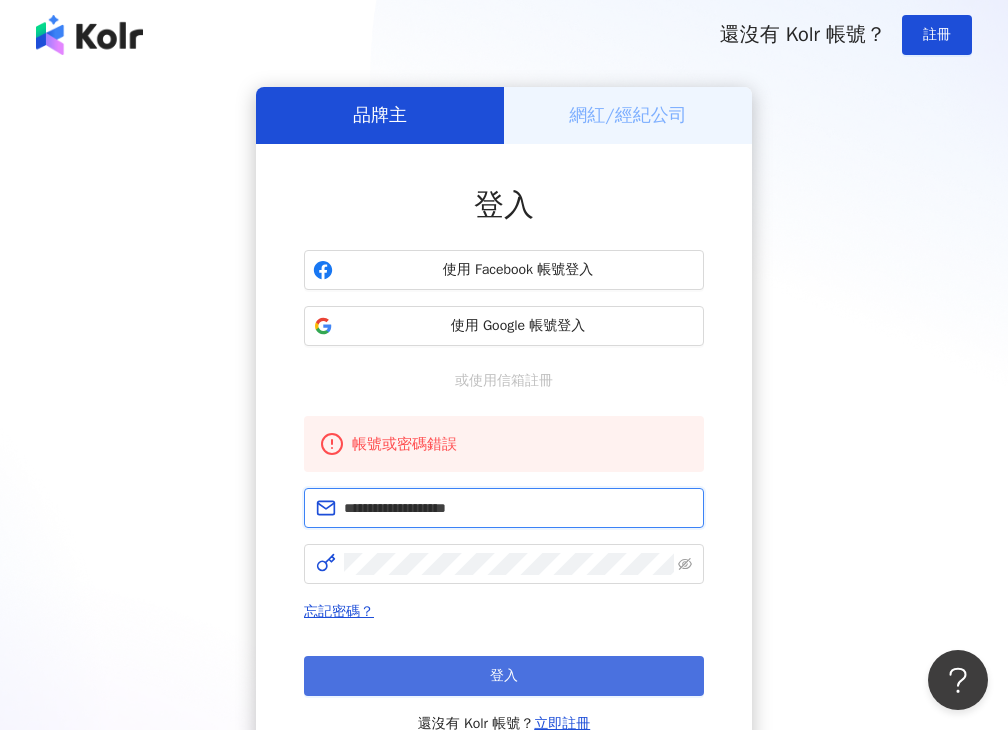 type on "**********" 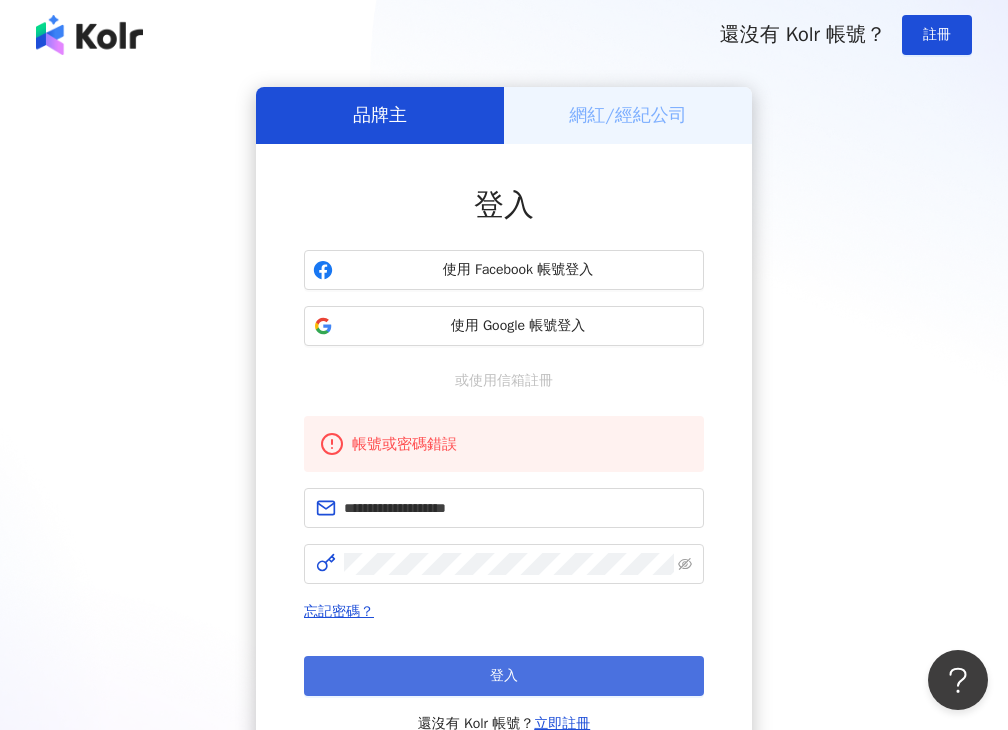 click on "登入" at bounding box center (504, 676) 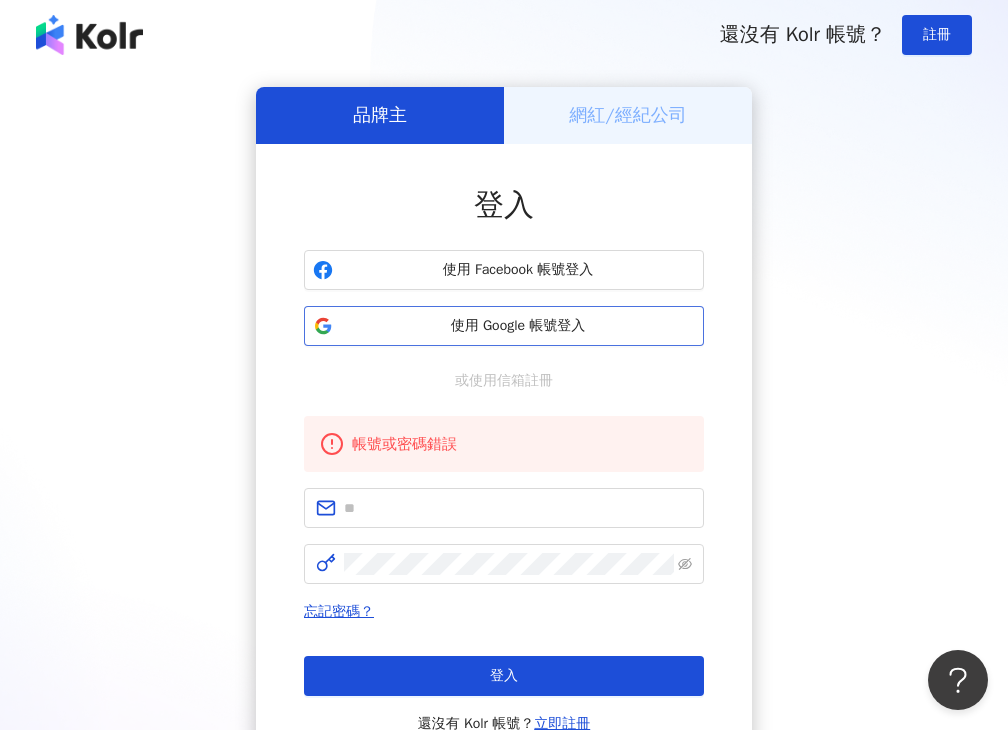 click on "使用 Google 帳號登入" at bounding box center [518, 326] 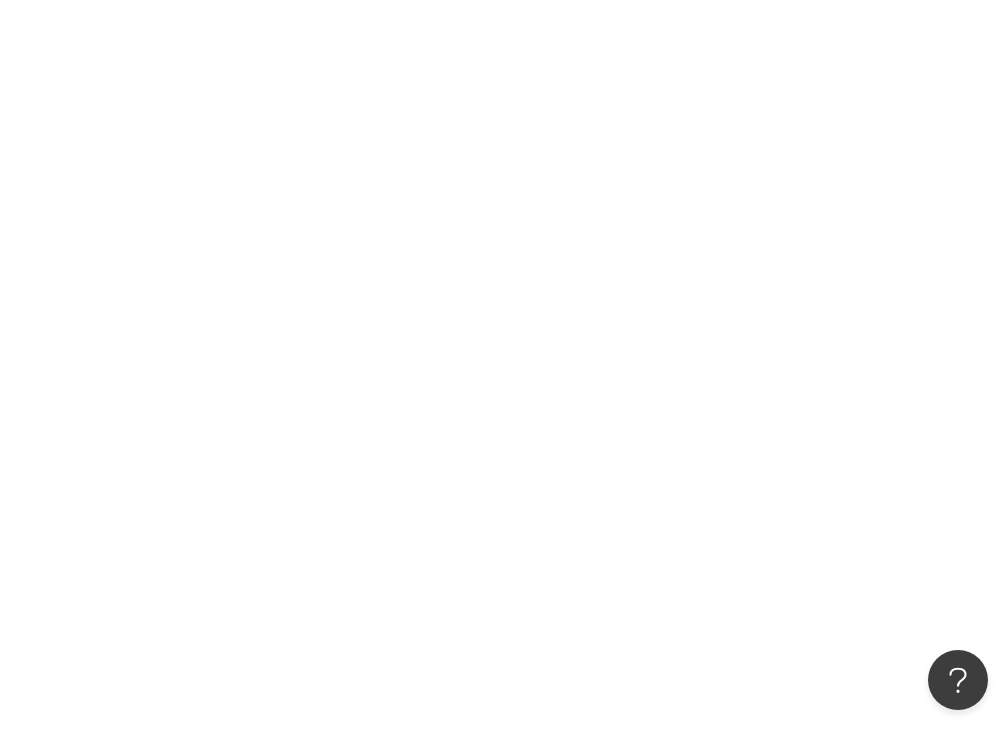 scroll, scrollTop: 0, scrollLeft: 0, axis: both 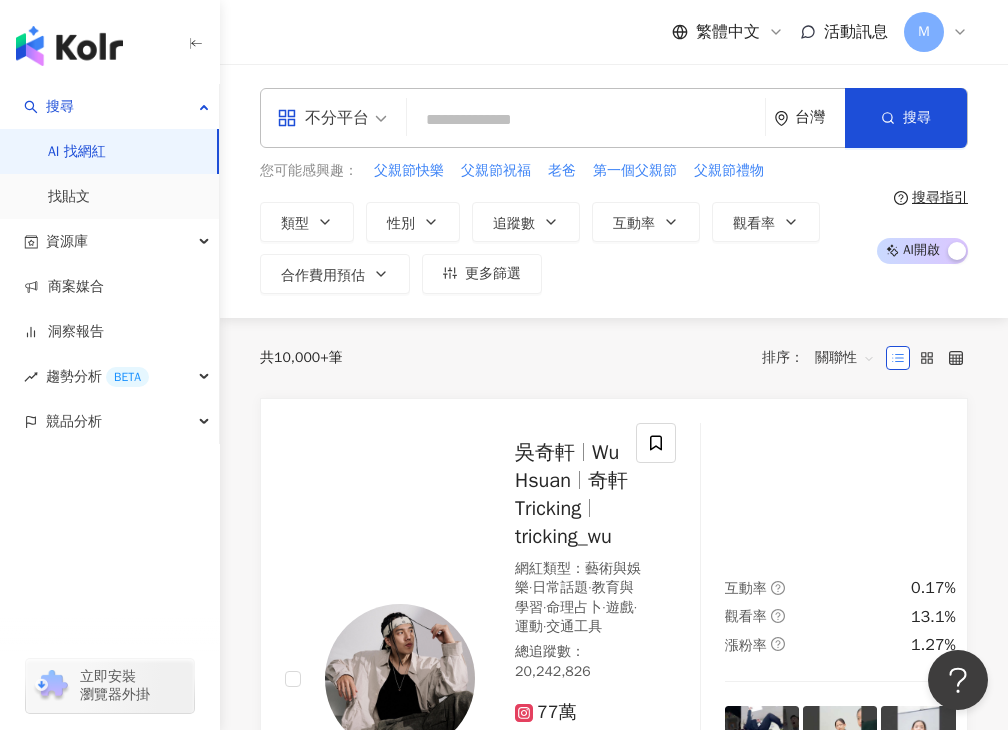 click at bounding box center (586, 120) 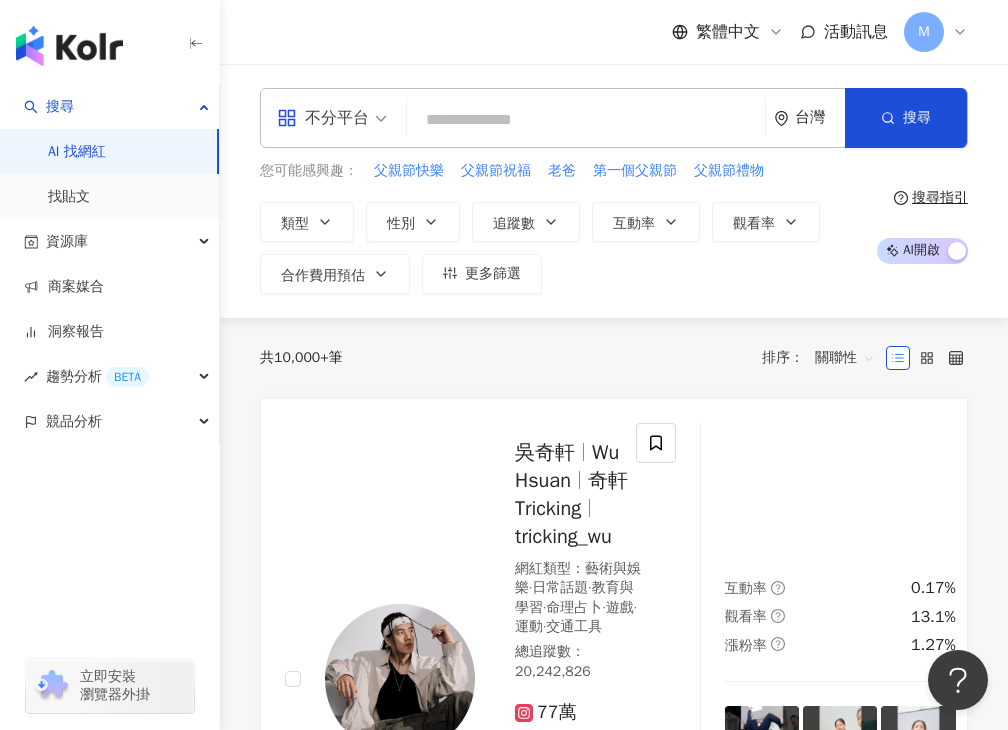 click at bounding box center [586, 120] 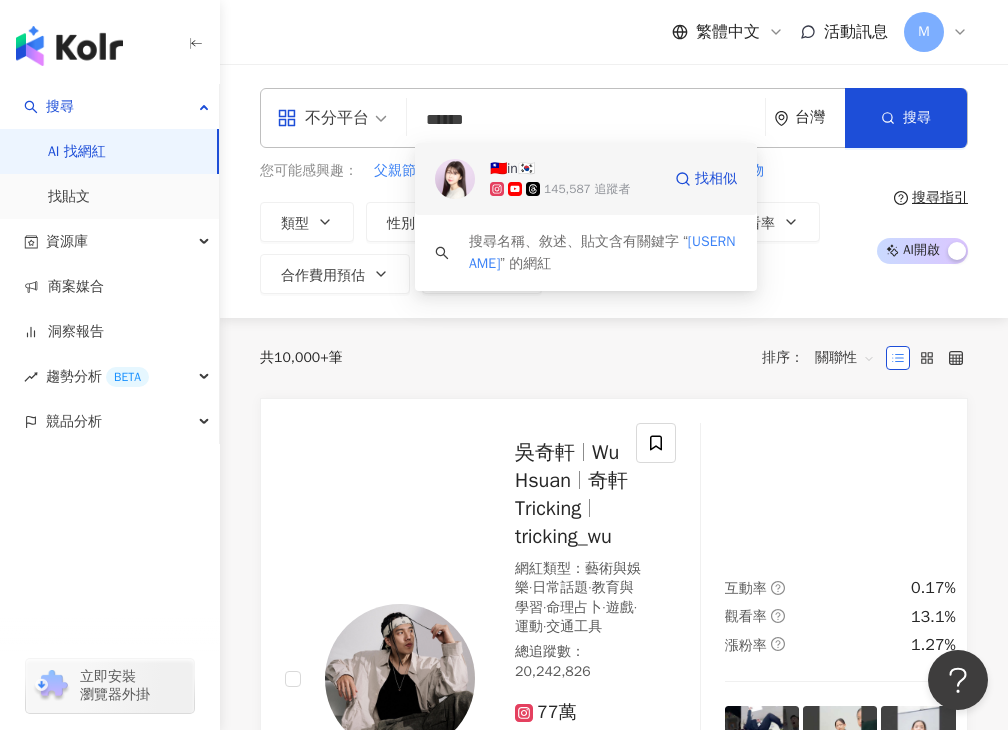 click on "🇹🇼in🇰🇷" at bounding box center [512, 169] 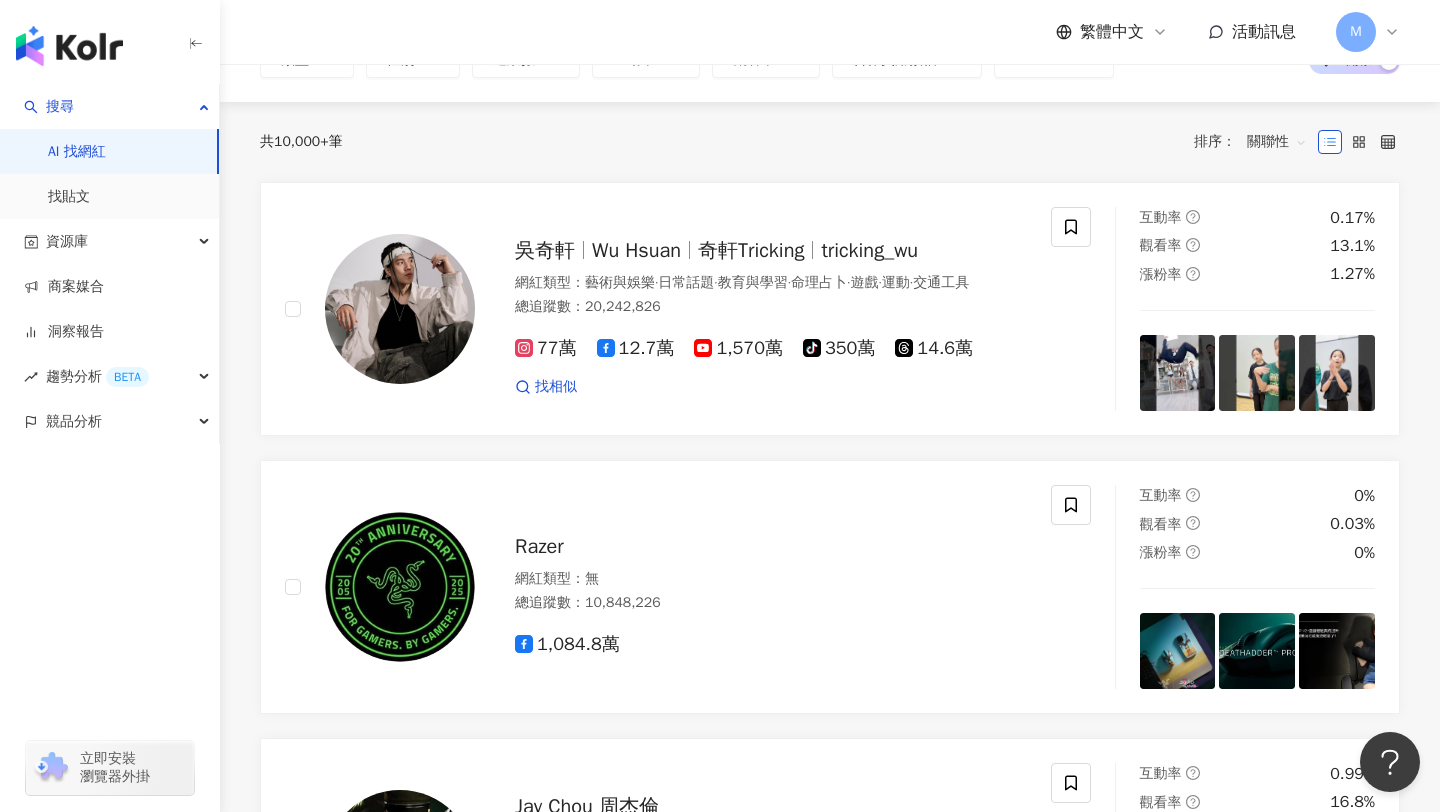 scroll, scrollTop: 0, scrollLeft: 0, axis: both 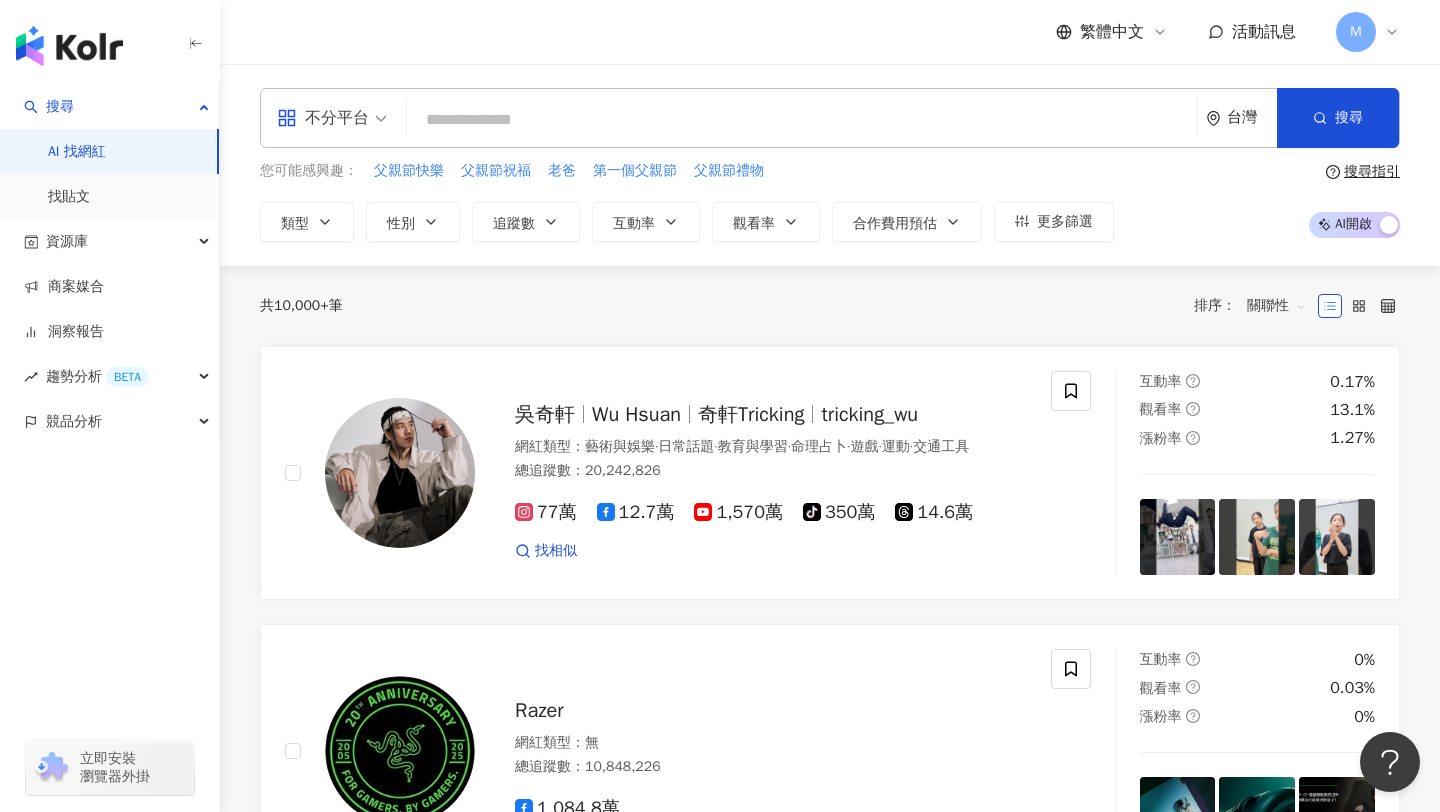click at bounding box center (802, 120) 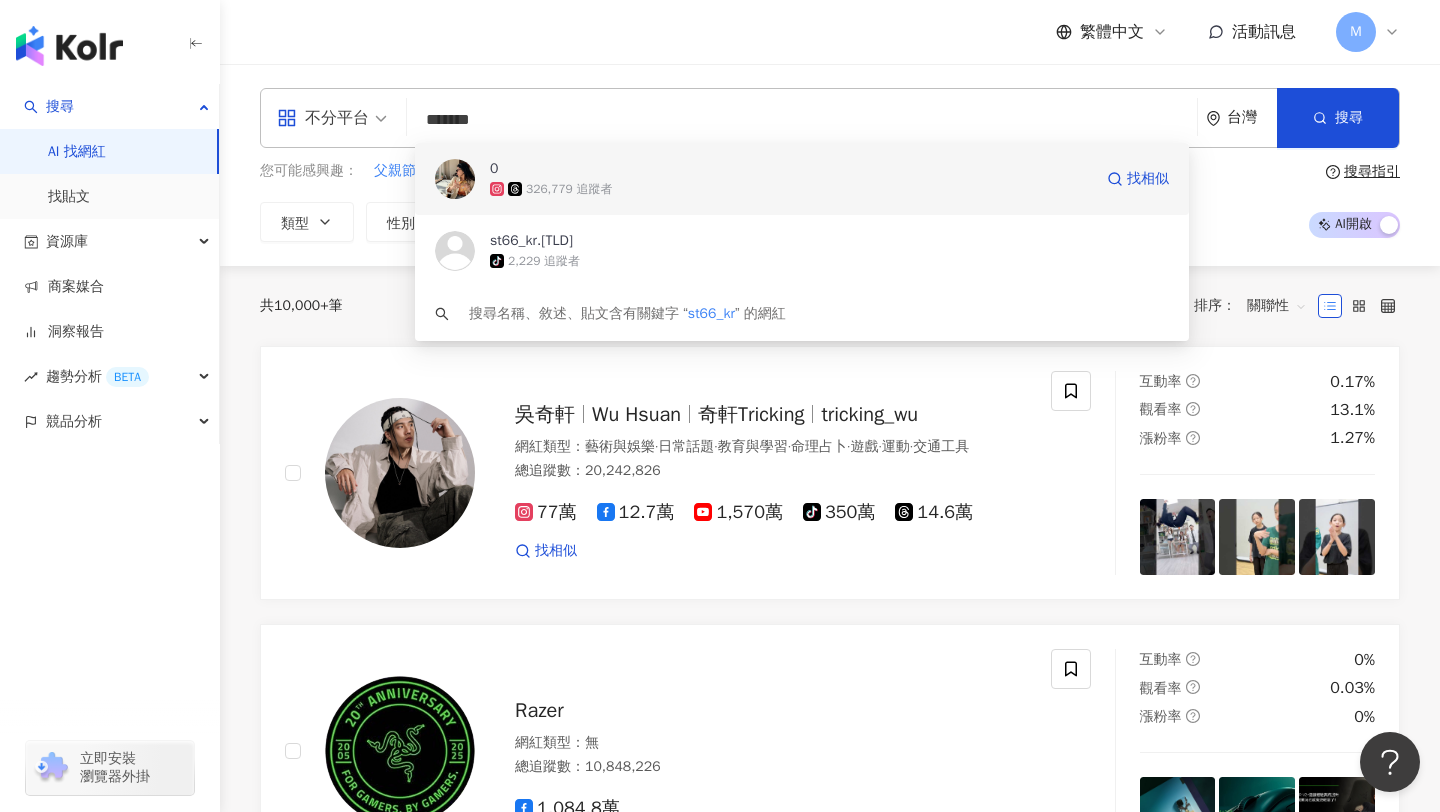 click on "326,779   追蹤者" at bounding box center (791, 189) 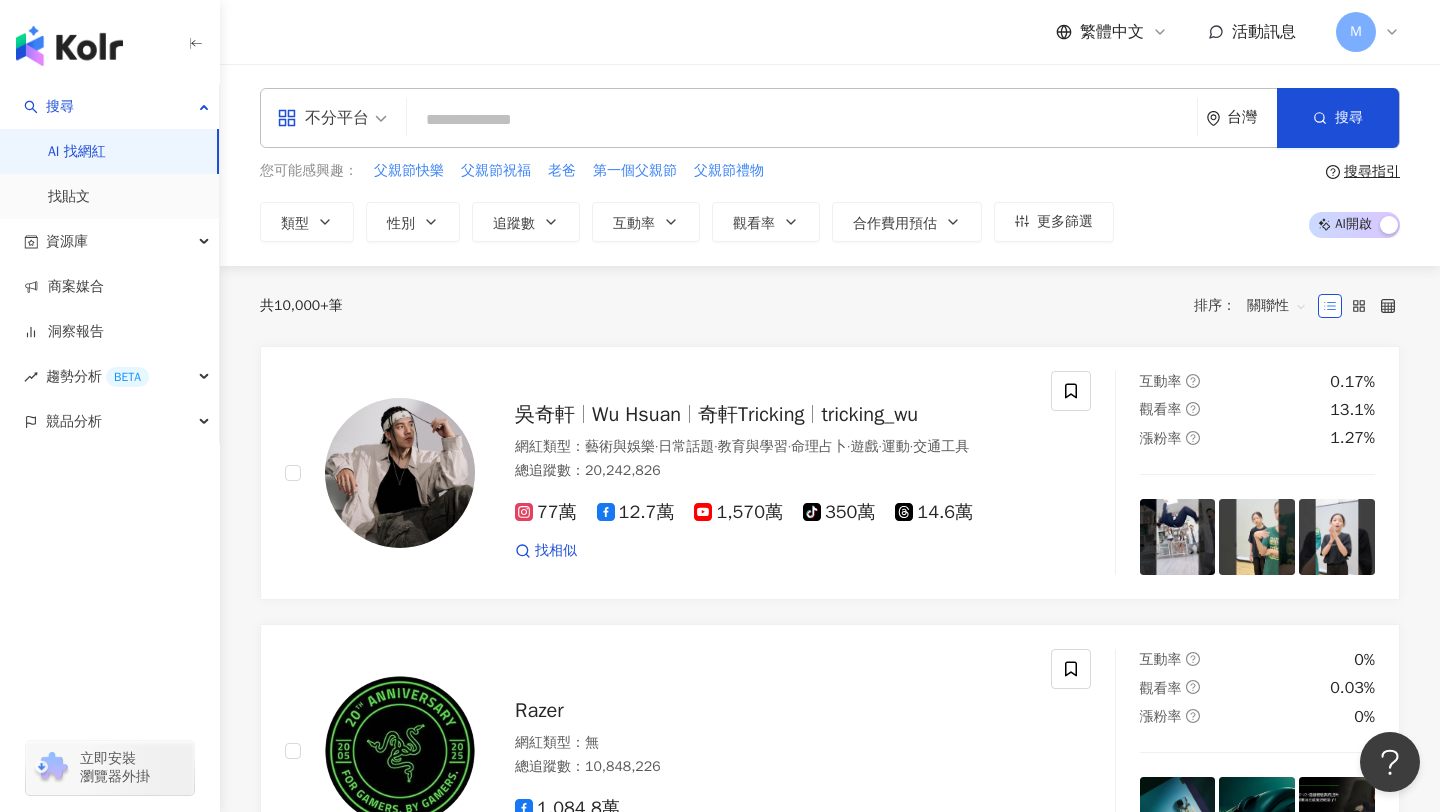 click at bounding box center (802, 120) 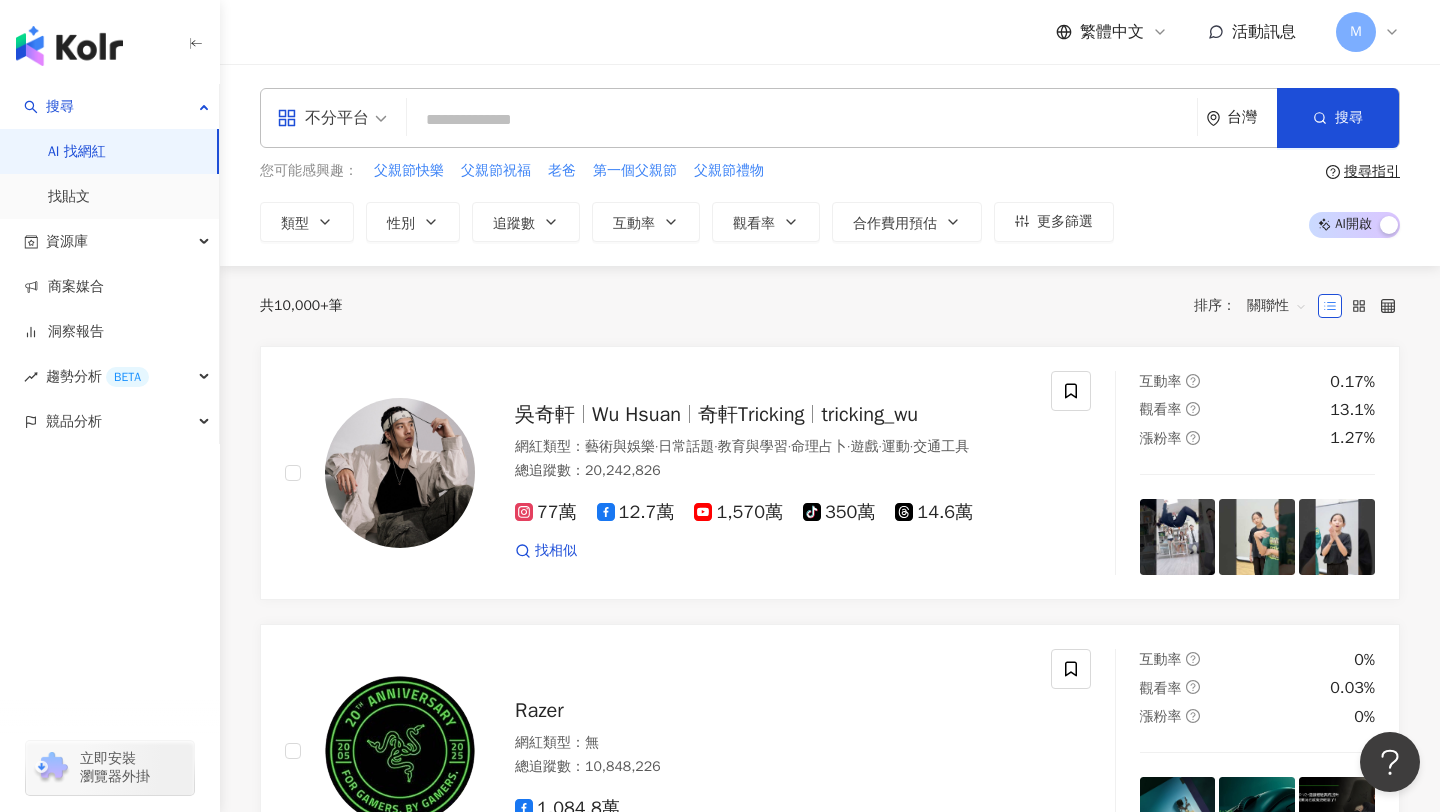 click on "不分平台 台灣 搜尋 fa7abe55-a284-4ddf-a2e3-4a3ad631df97 0 326,779   追蹤者 st66_kr.com tiktok-icon 2,229   追蹤者 搜尋名稱、敘述、貼文含有關鍵字 “ st66_kr ” 的網紅" at bounding box center (830, 118) 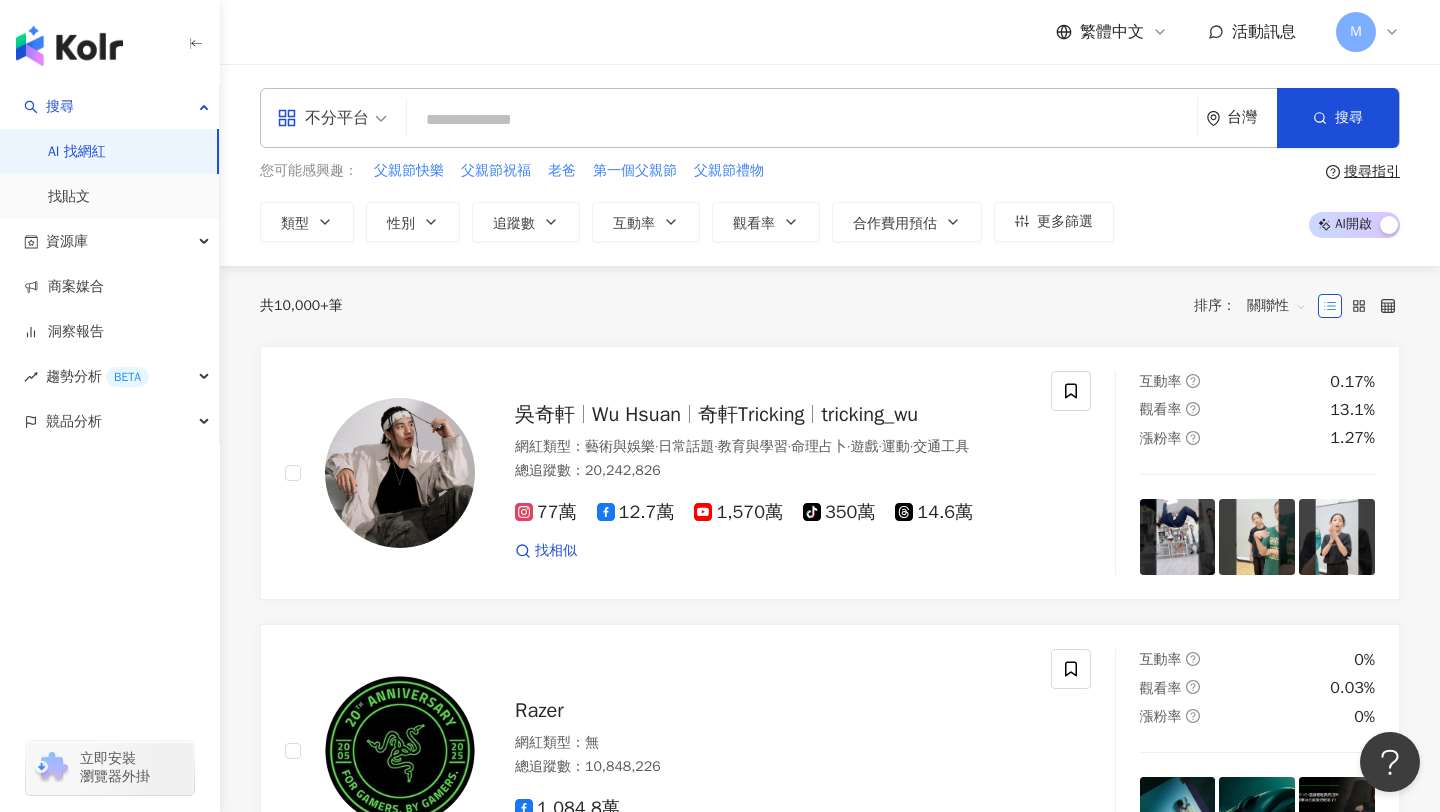 click at bounding box center [802, 120] 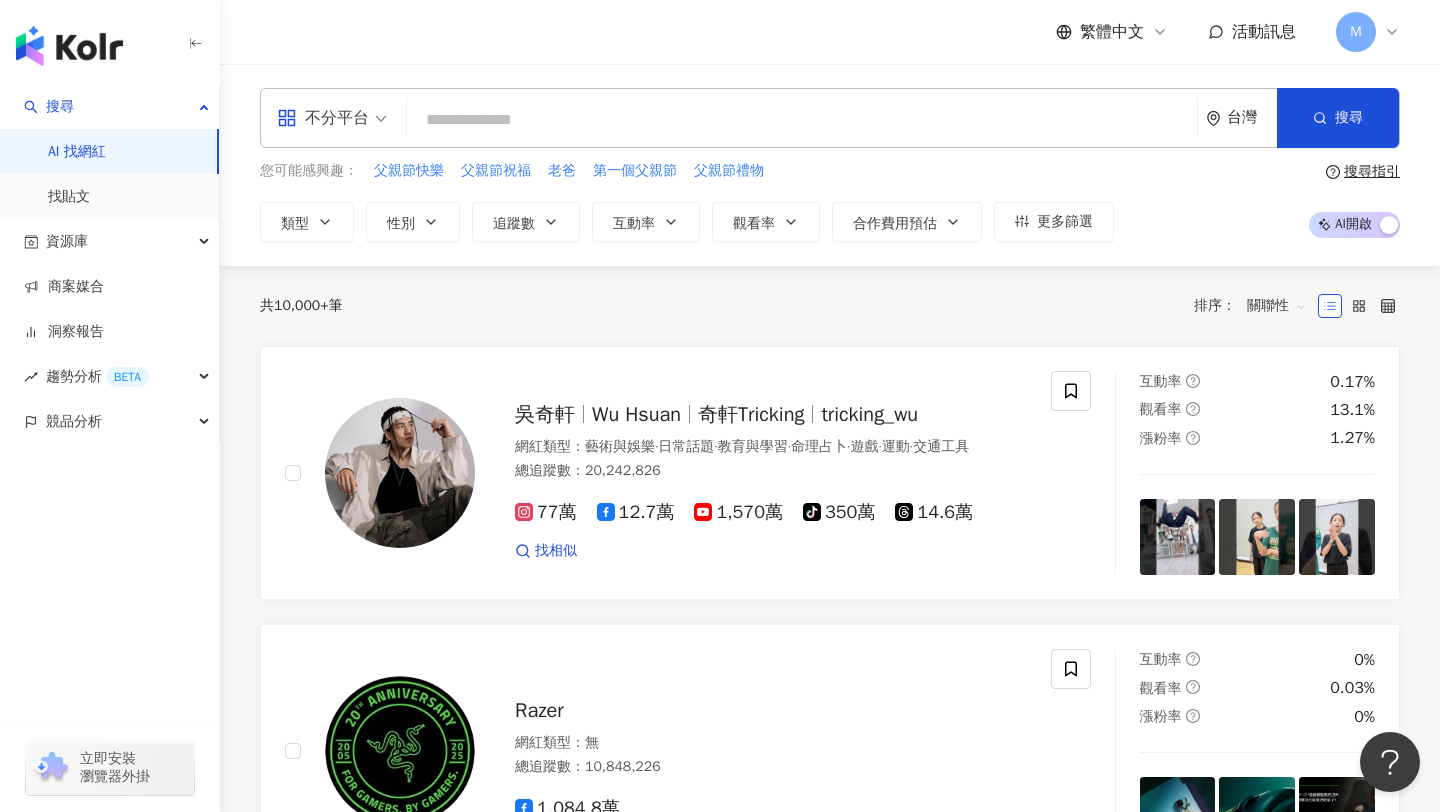 paste on "**********" 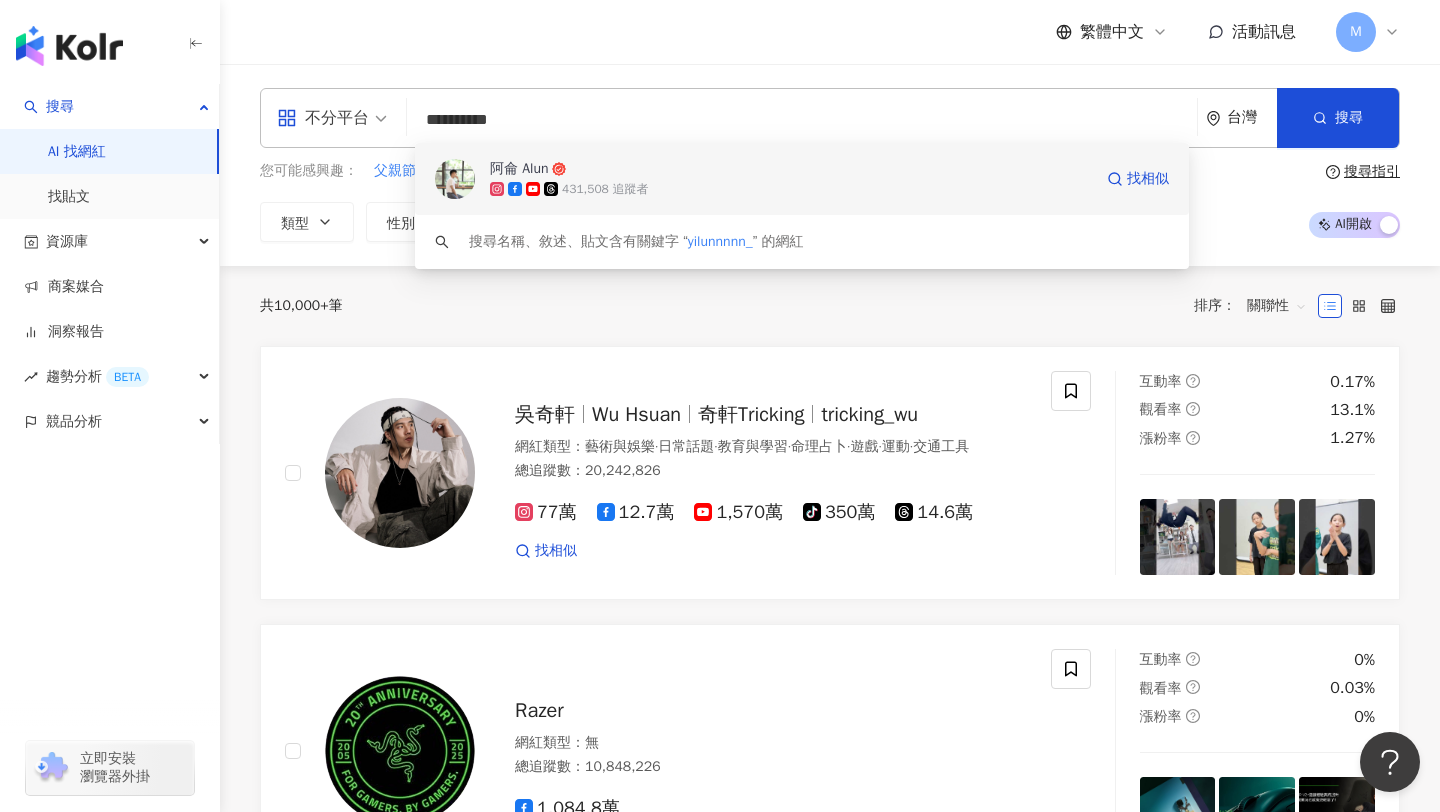click on "阿侖 Alun" at bounding box center (519, 169) 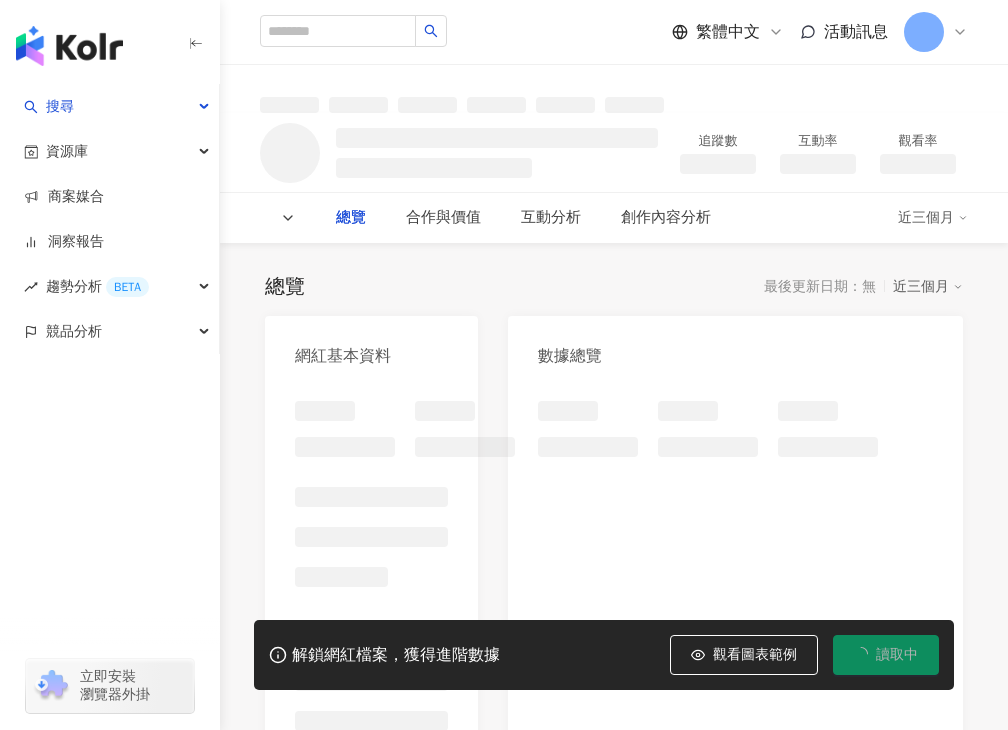 scroll, scrollTop: 0, scrollLeft: 0, axis: both 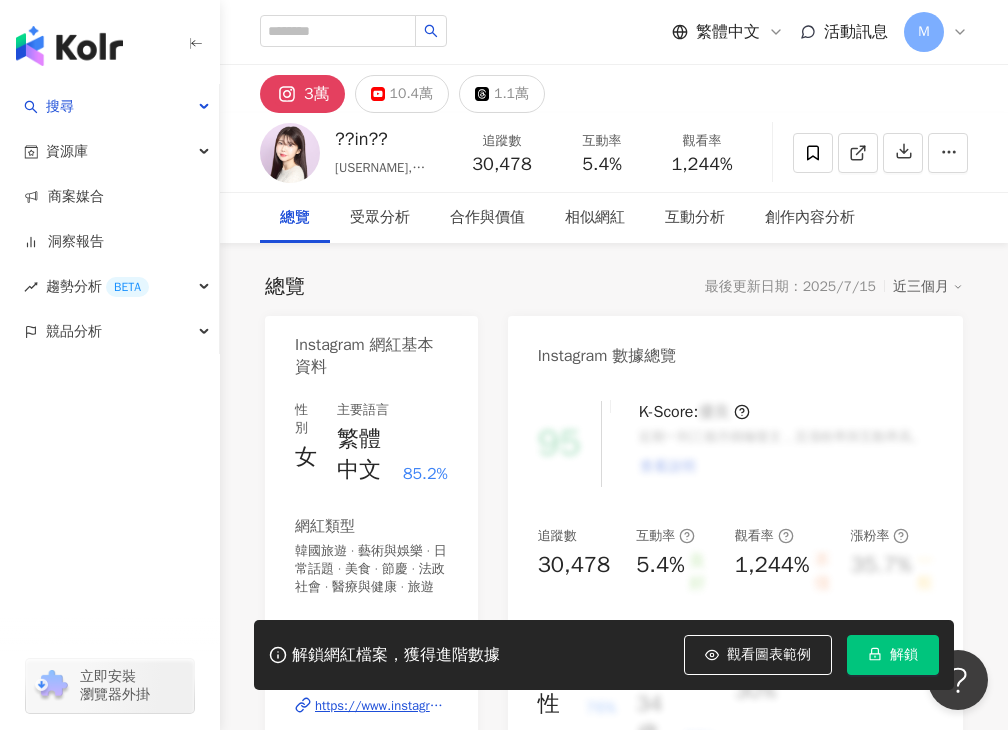 click on "解鎖" at bounding box center [904, 655] 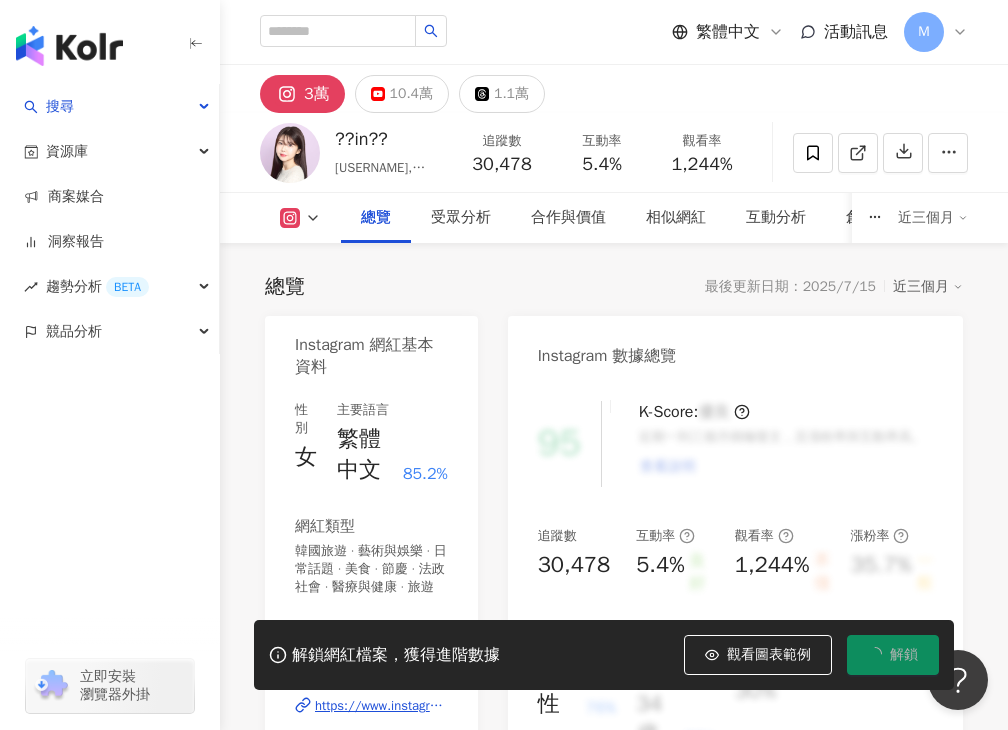 scroll, scrollTop: 117, scrollLeft: 0, axis: vertical 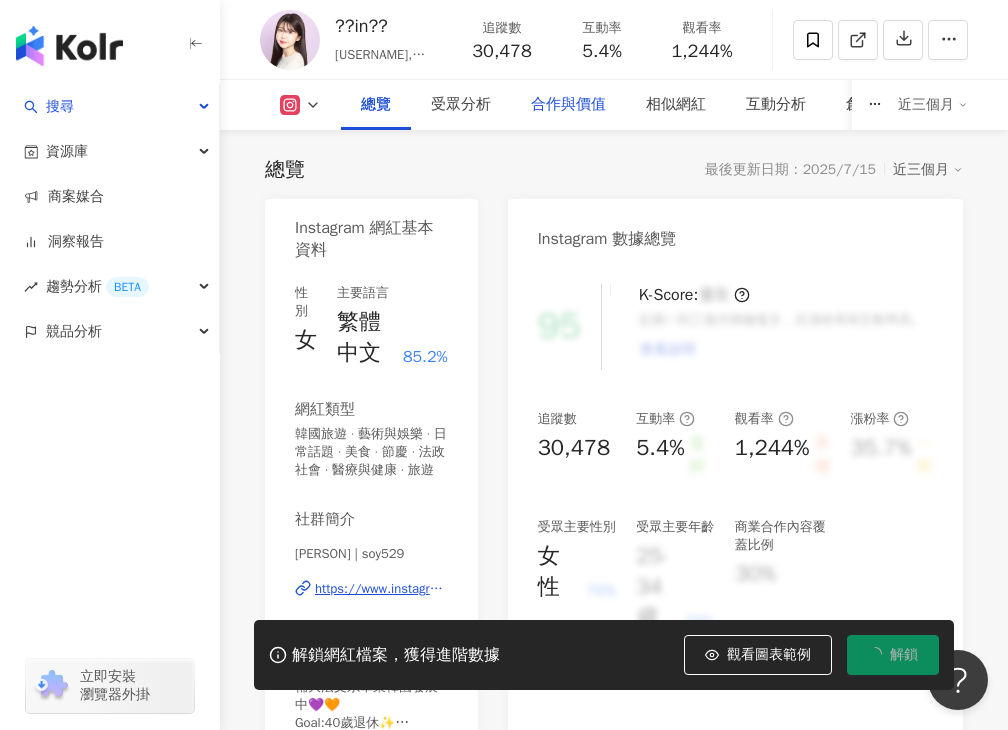 click on "合作與價值" at bounding box center [568, 105] 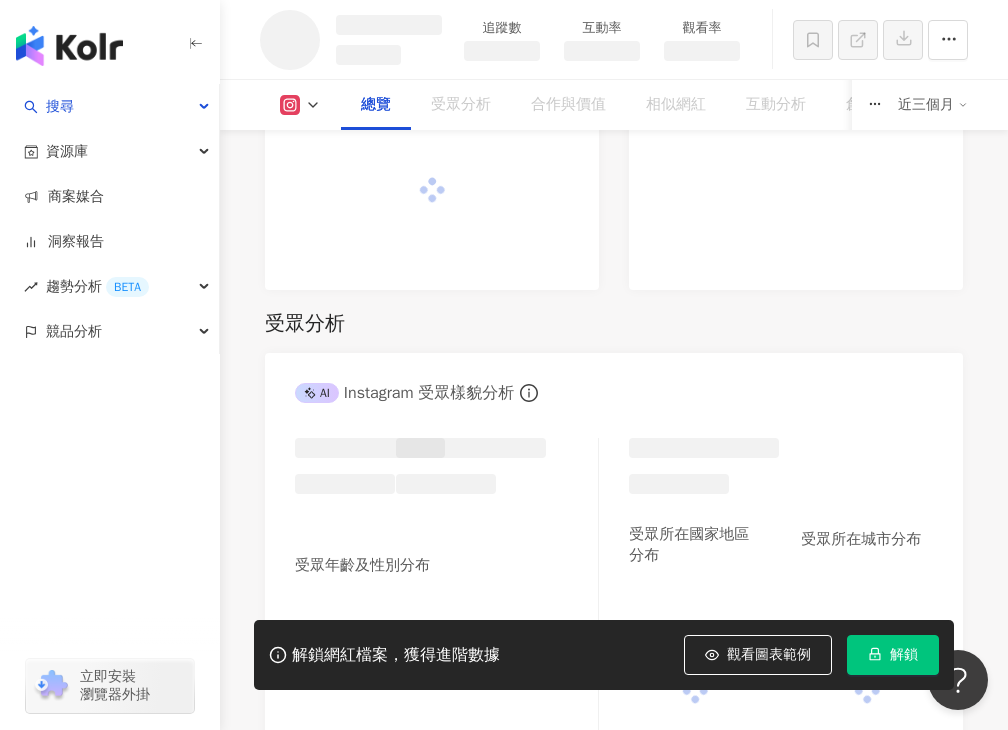 scroll, scrollTop: 1137, scrollLeft: 0, axis: vertical 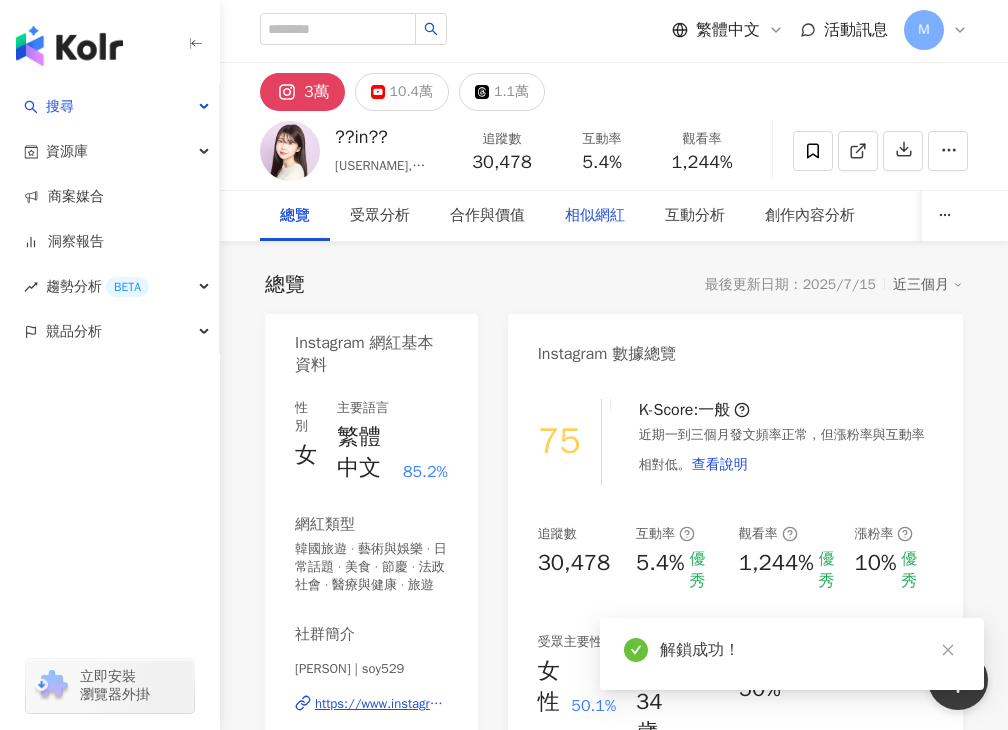 click on "相似網紅" at bounding box center [595, 216] 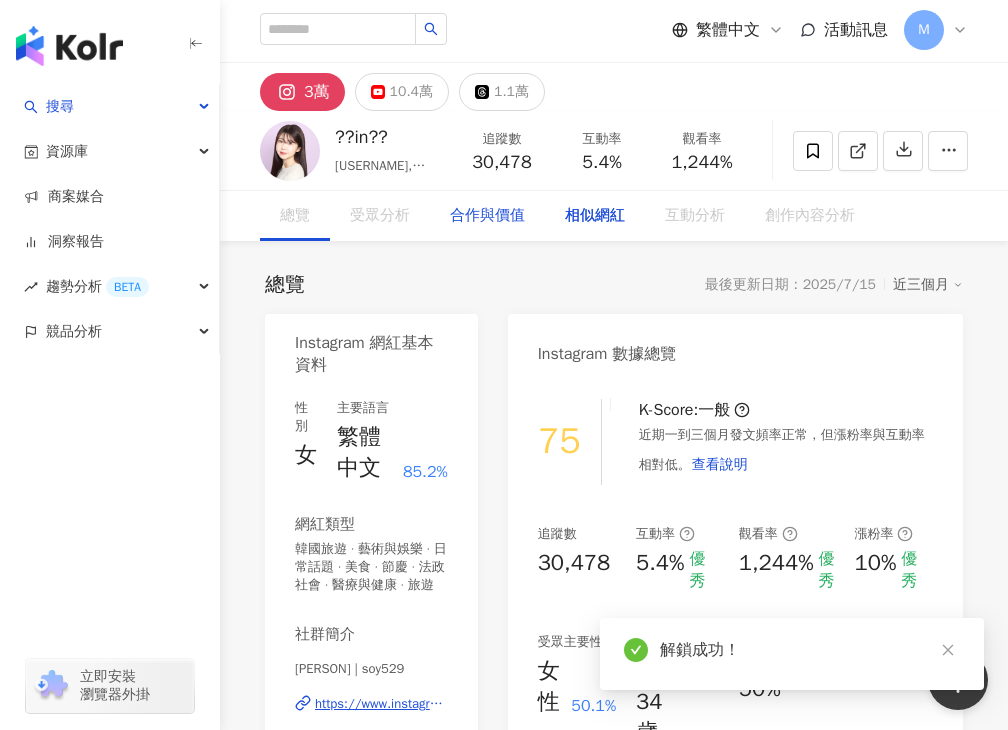 click on "合作與價值" at bounding box center [487, 216] 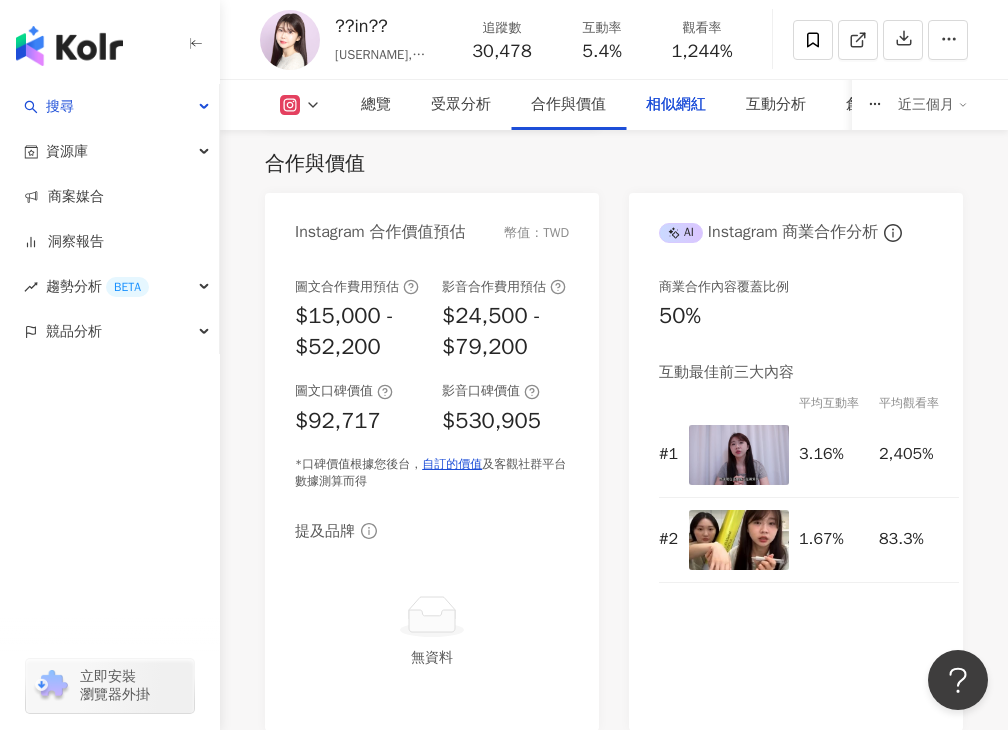 scroll, scrollTop: 3601, scrollLeft: 0, axis: vertical 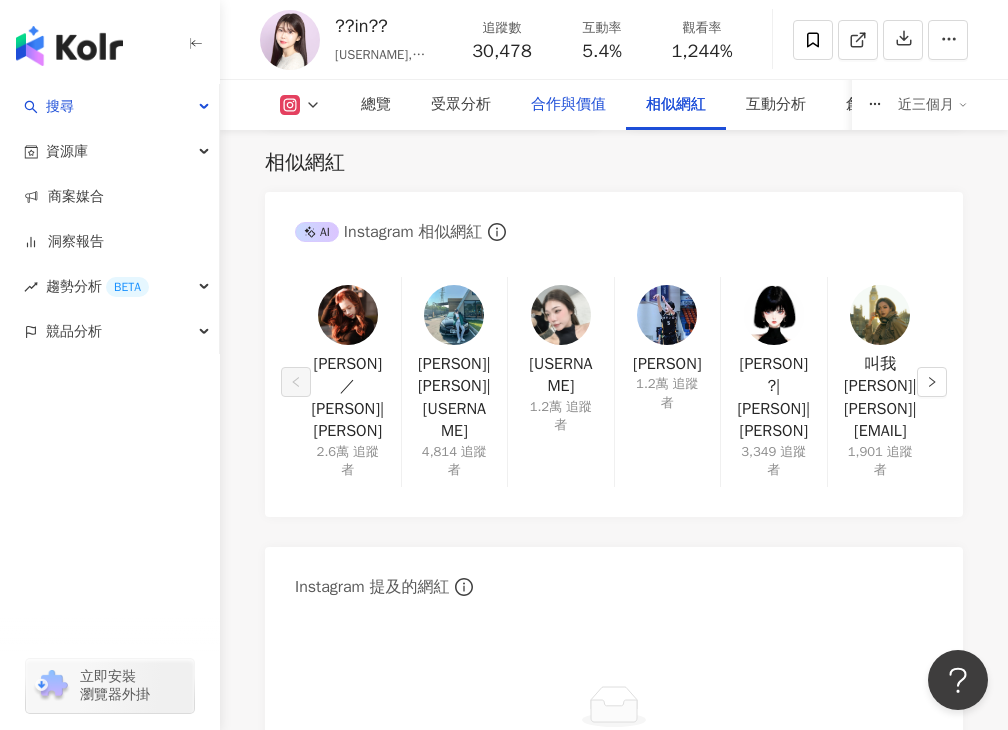 click on "合作與價值" at bounding box center [568, 105] 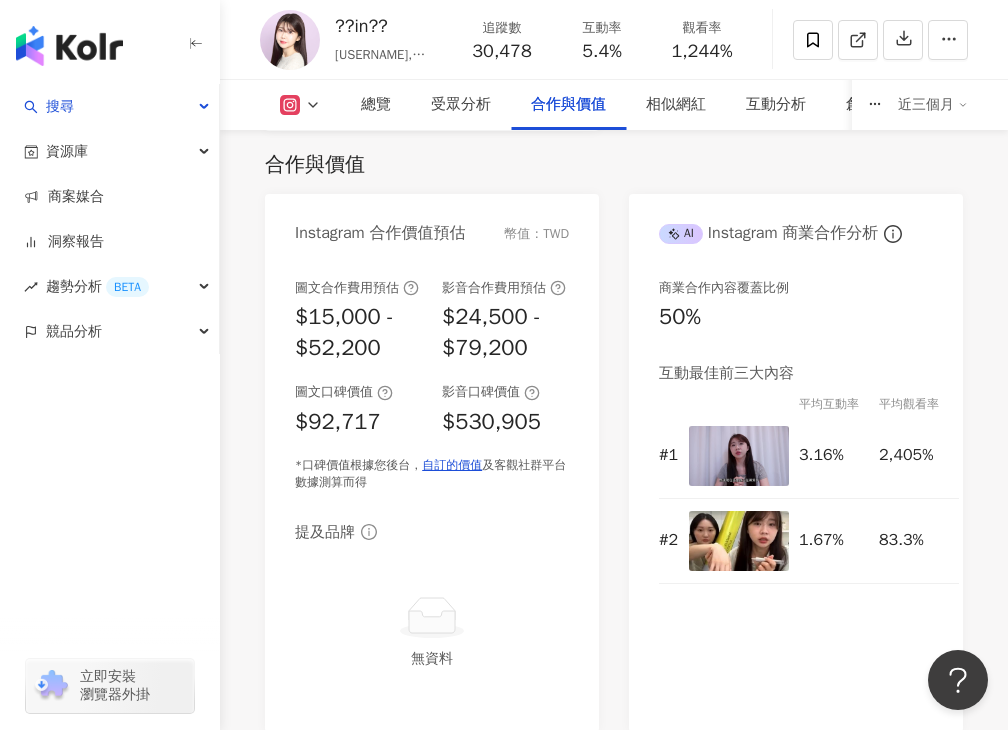 scroll, scrollTop: 3010, scrollLeft: 0, axis: vertical 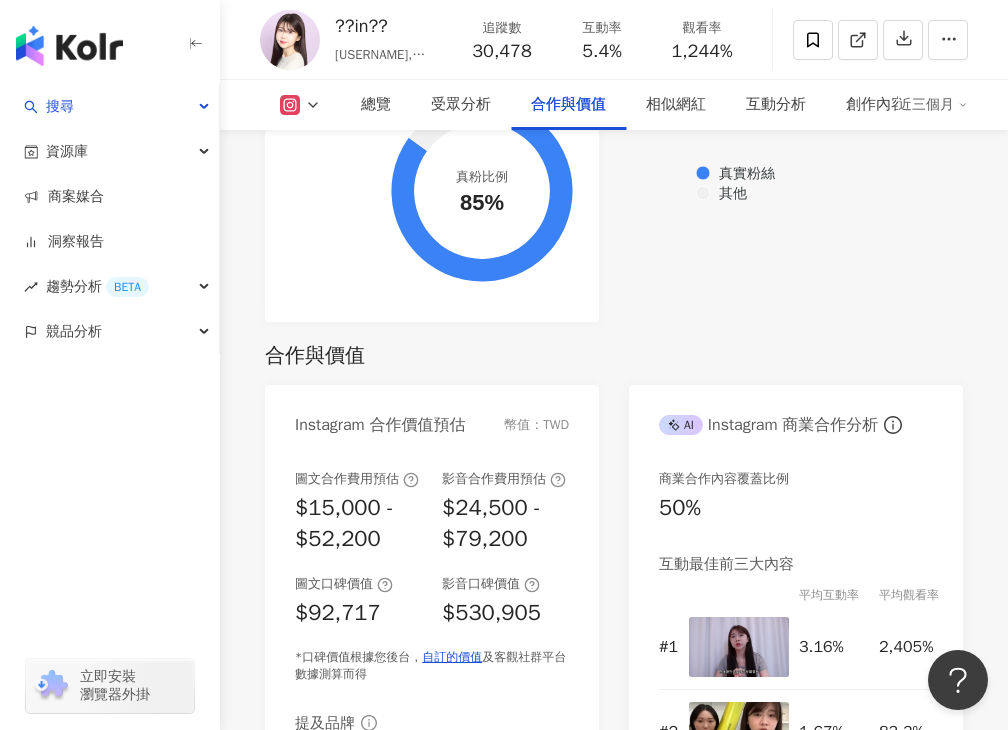 click on "合作與價值" at bounding box center [568, 105] 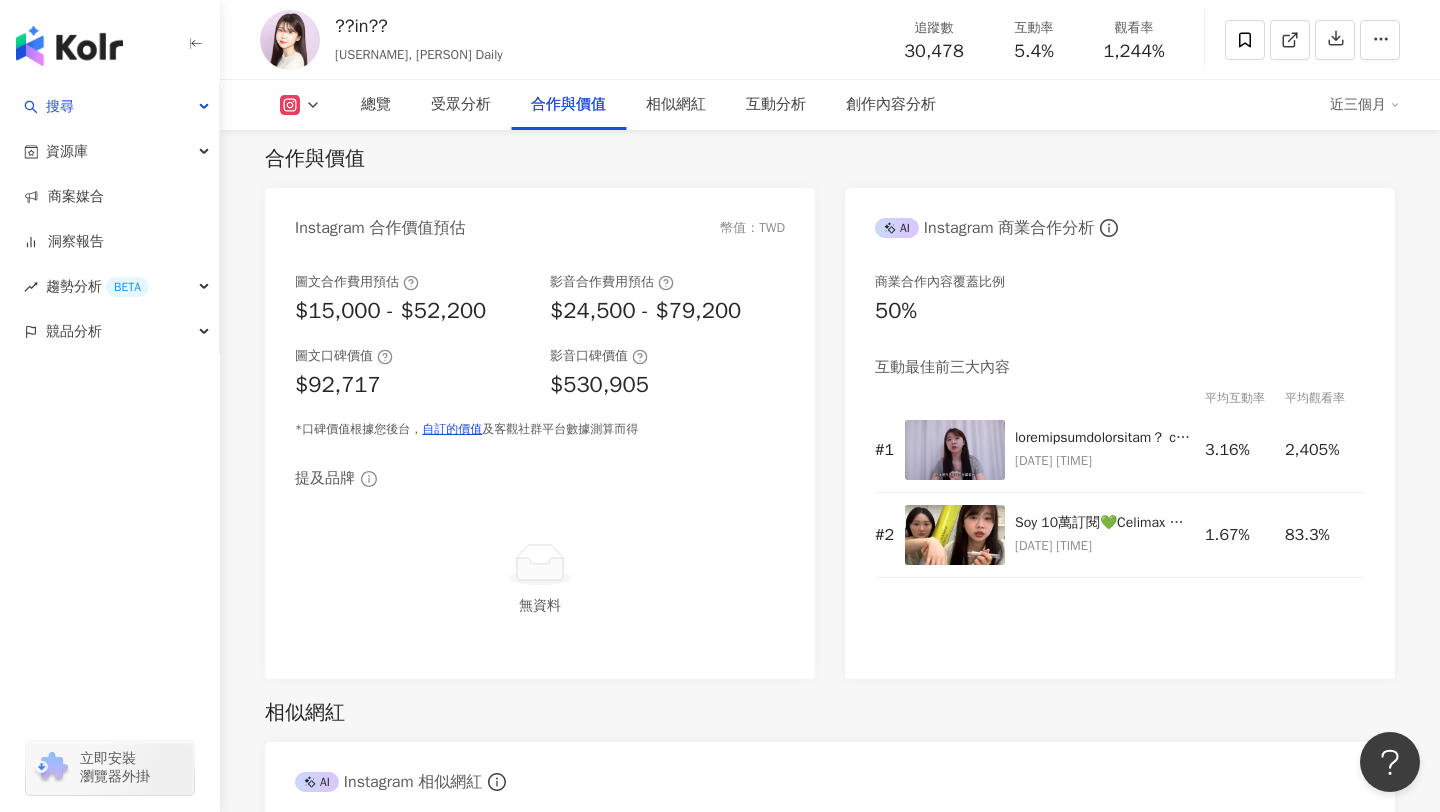 scroll, scrollTop: 2692, scrollLeft: 0, axis: vertical 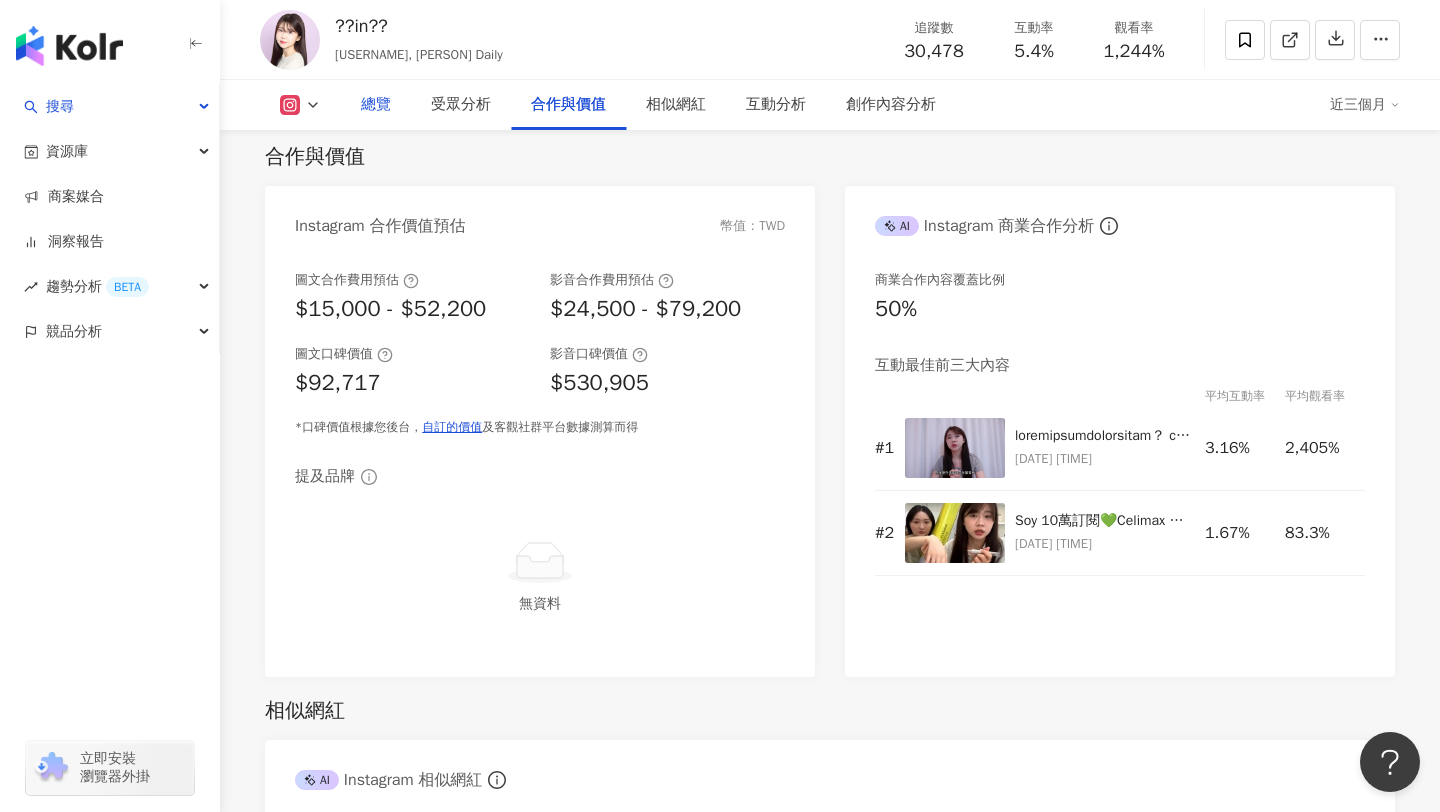 click on "總覽" at bounding box center [376, 105] 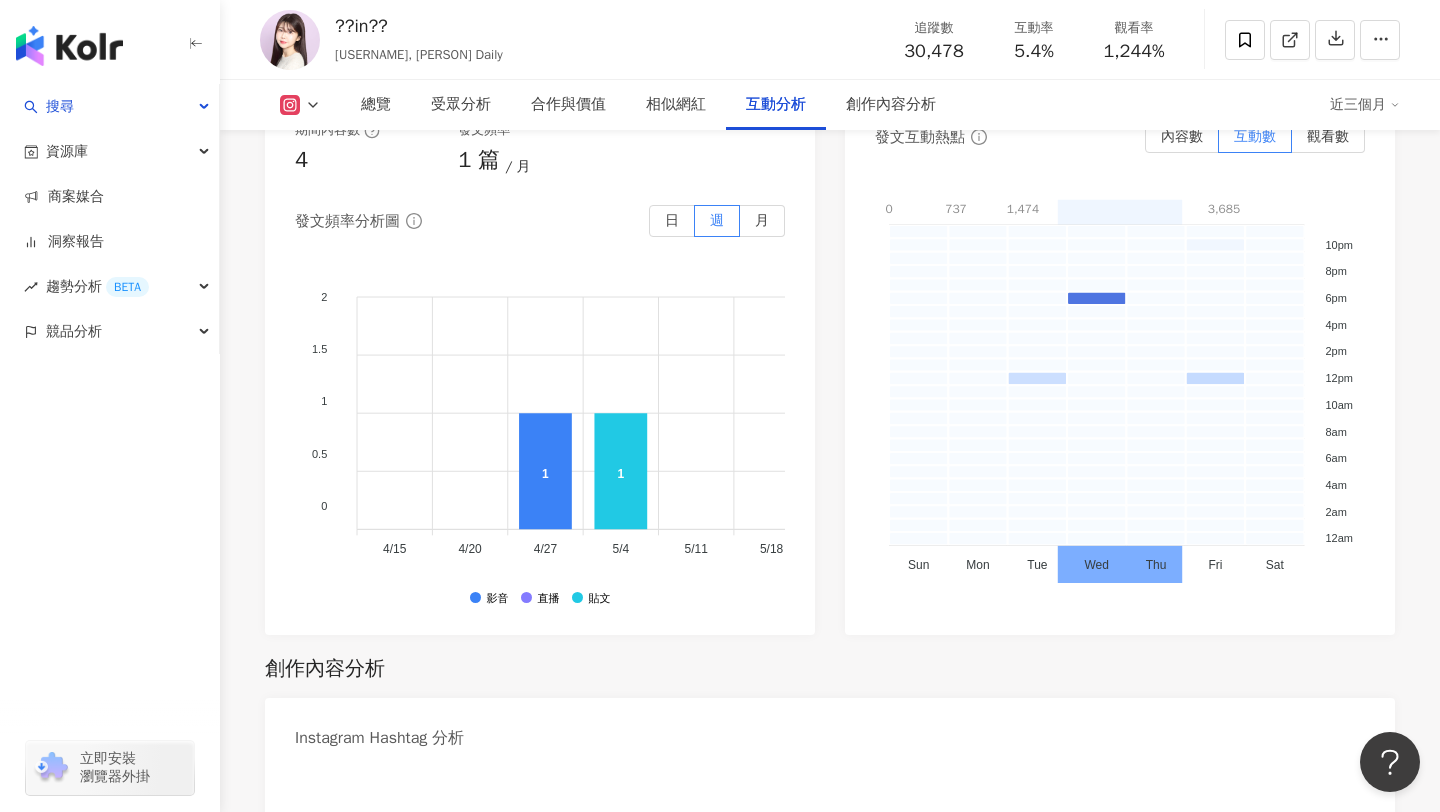 scroll, scrollTop: 5151, scrollLeft: 0, axis: vertical 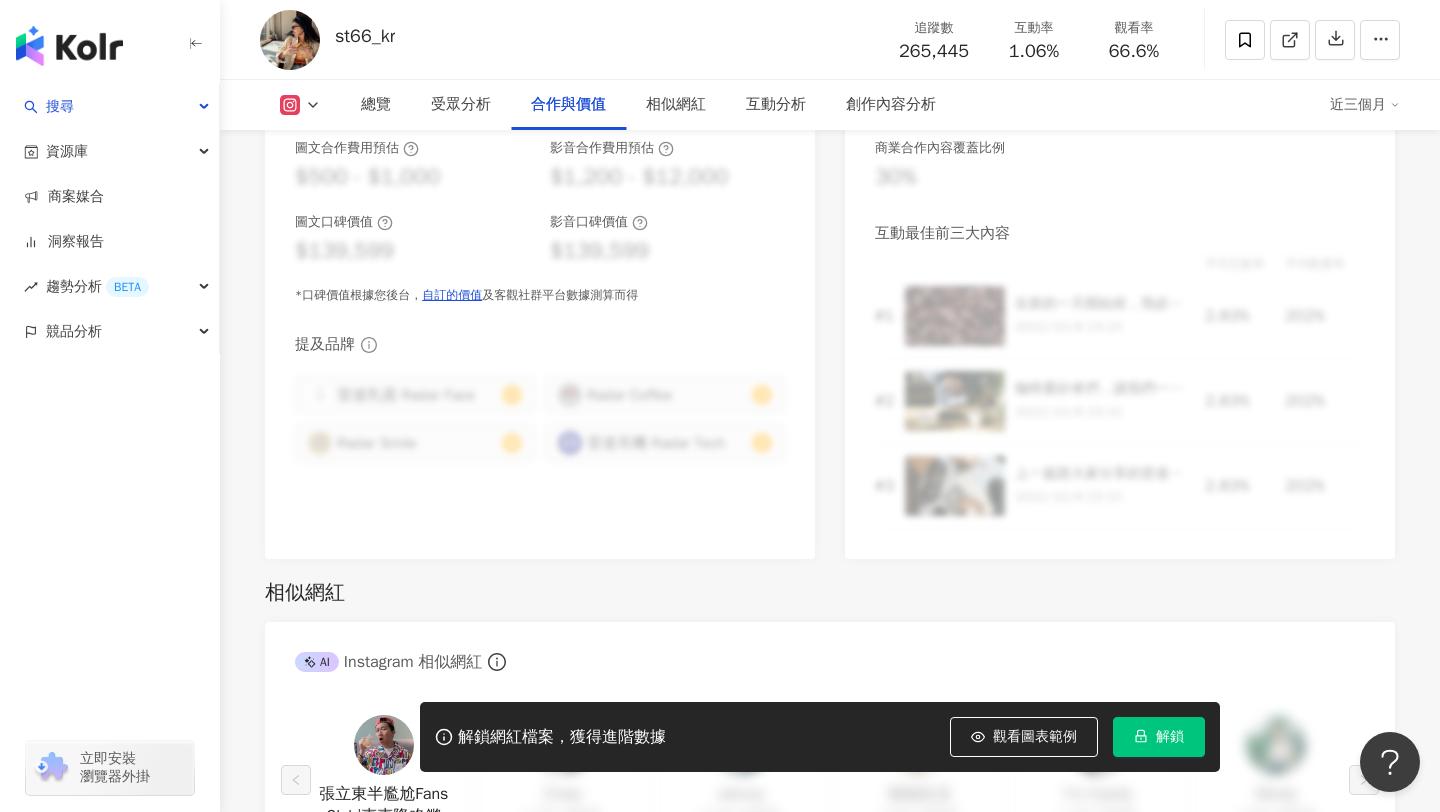 click 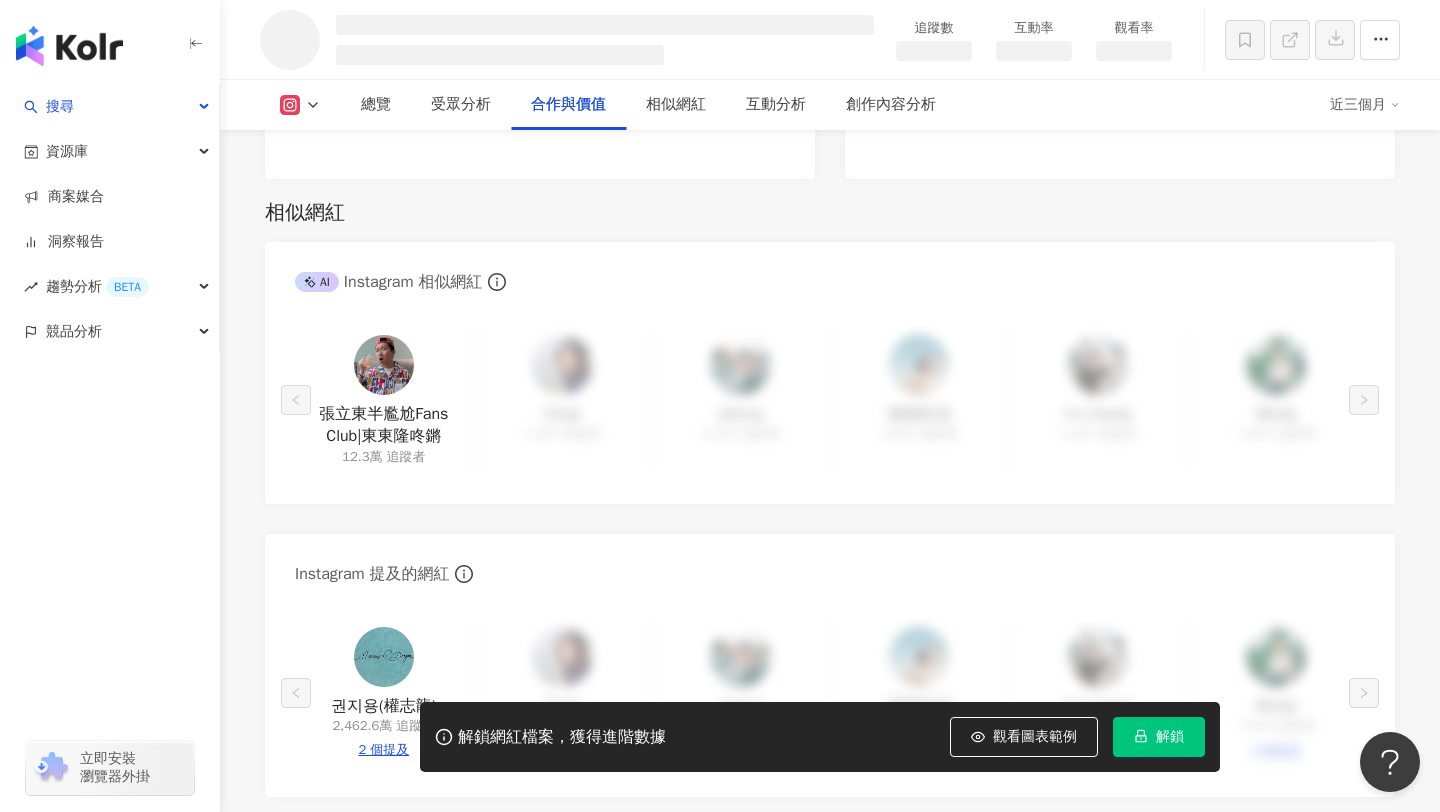 scroll, scrollTop: 2345, scrollLeft: 0, axis: vertical 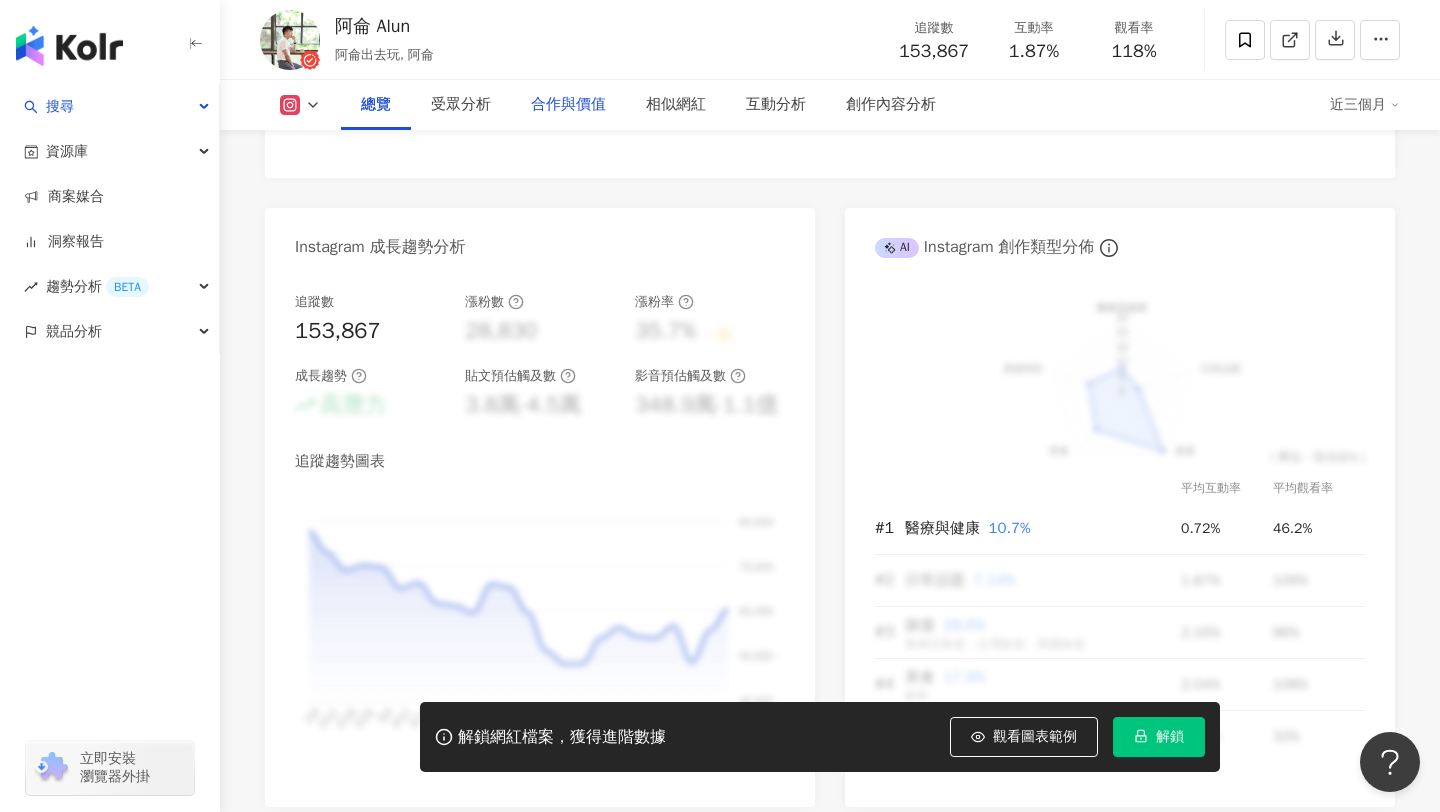 click on "合作與價值" at bounding box center (568, 105) 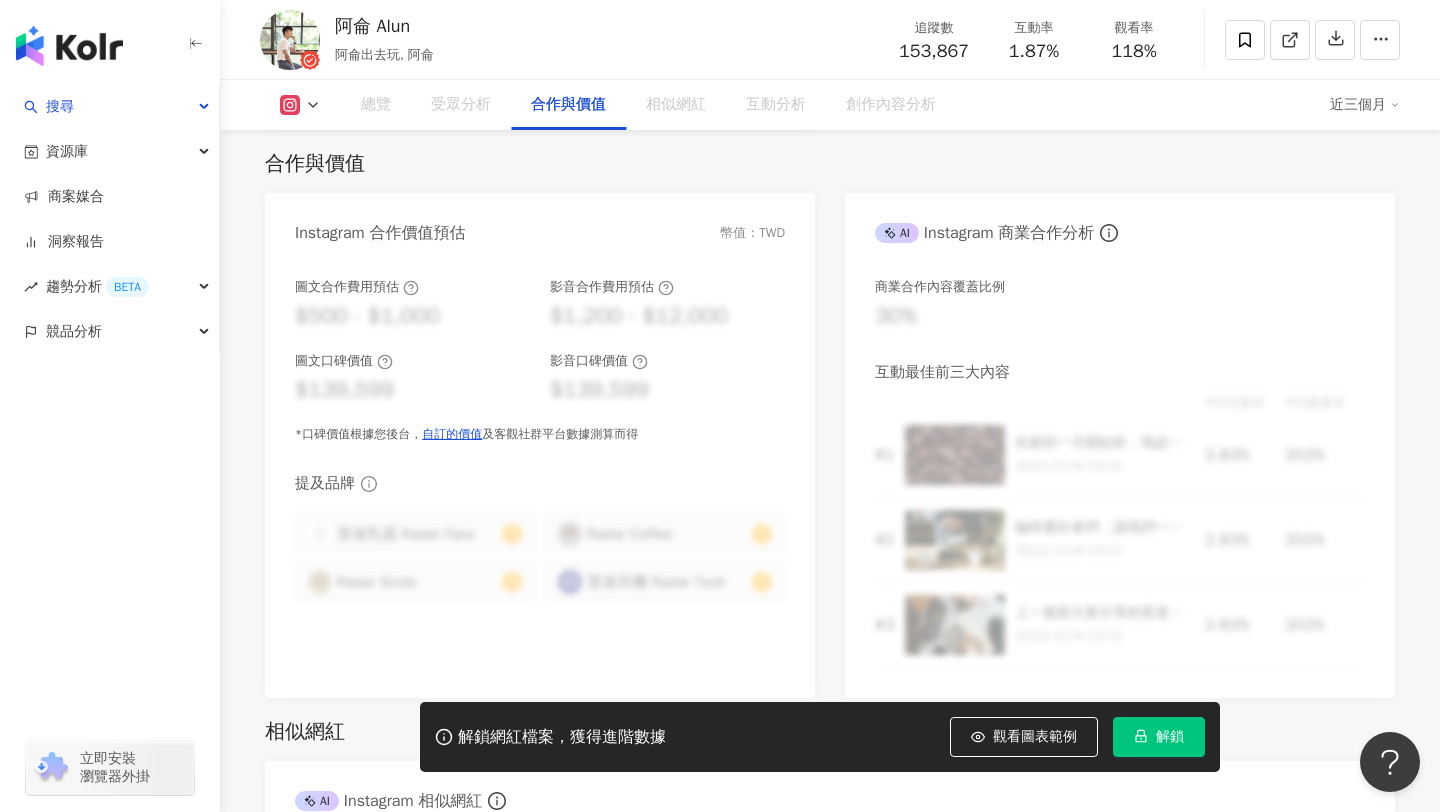 click on "解鎖" at bounding box center (1159, 737) 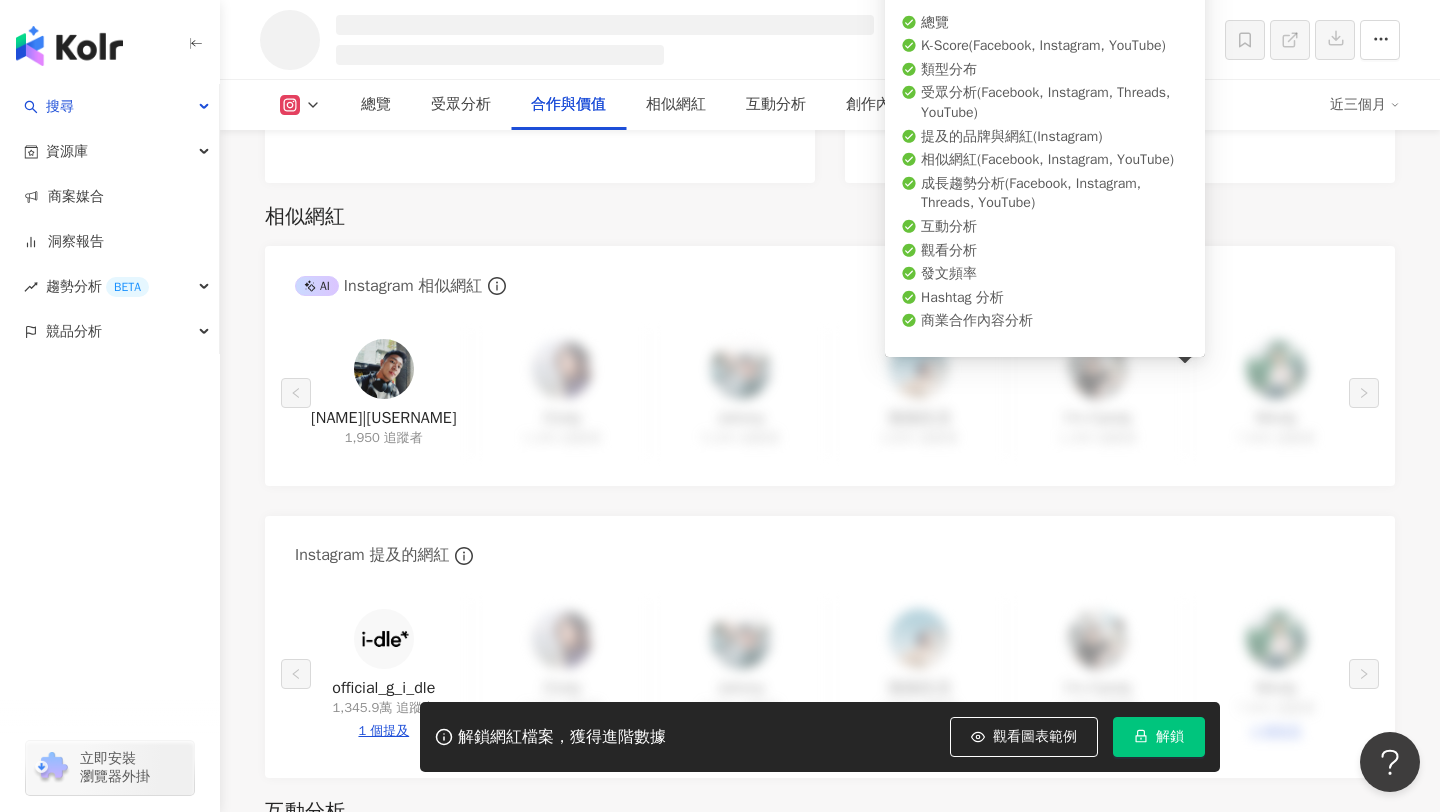 scroll, scrollTop: 2319, scrollLeft: 0, axis: vertical 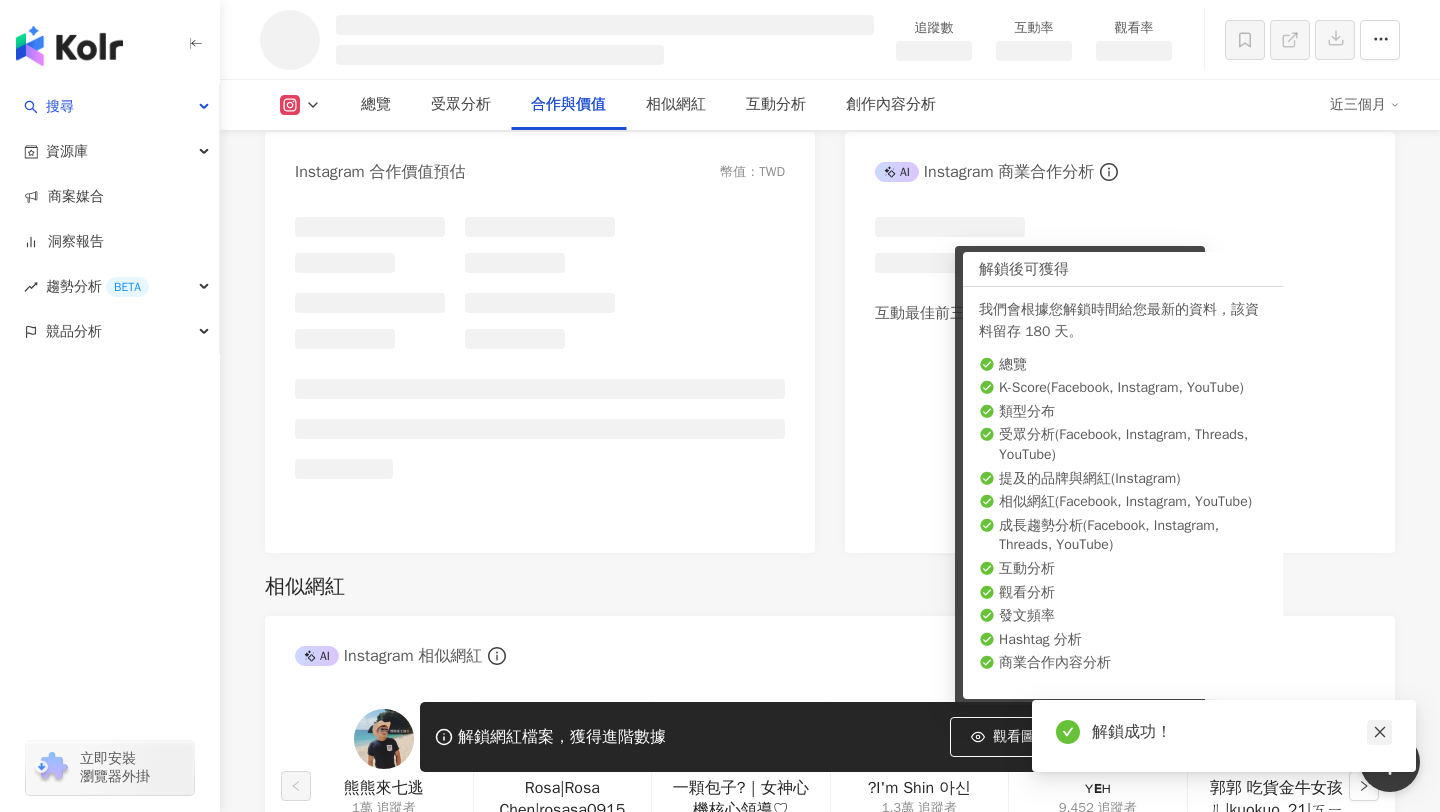 click 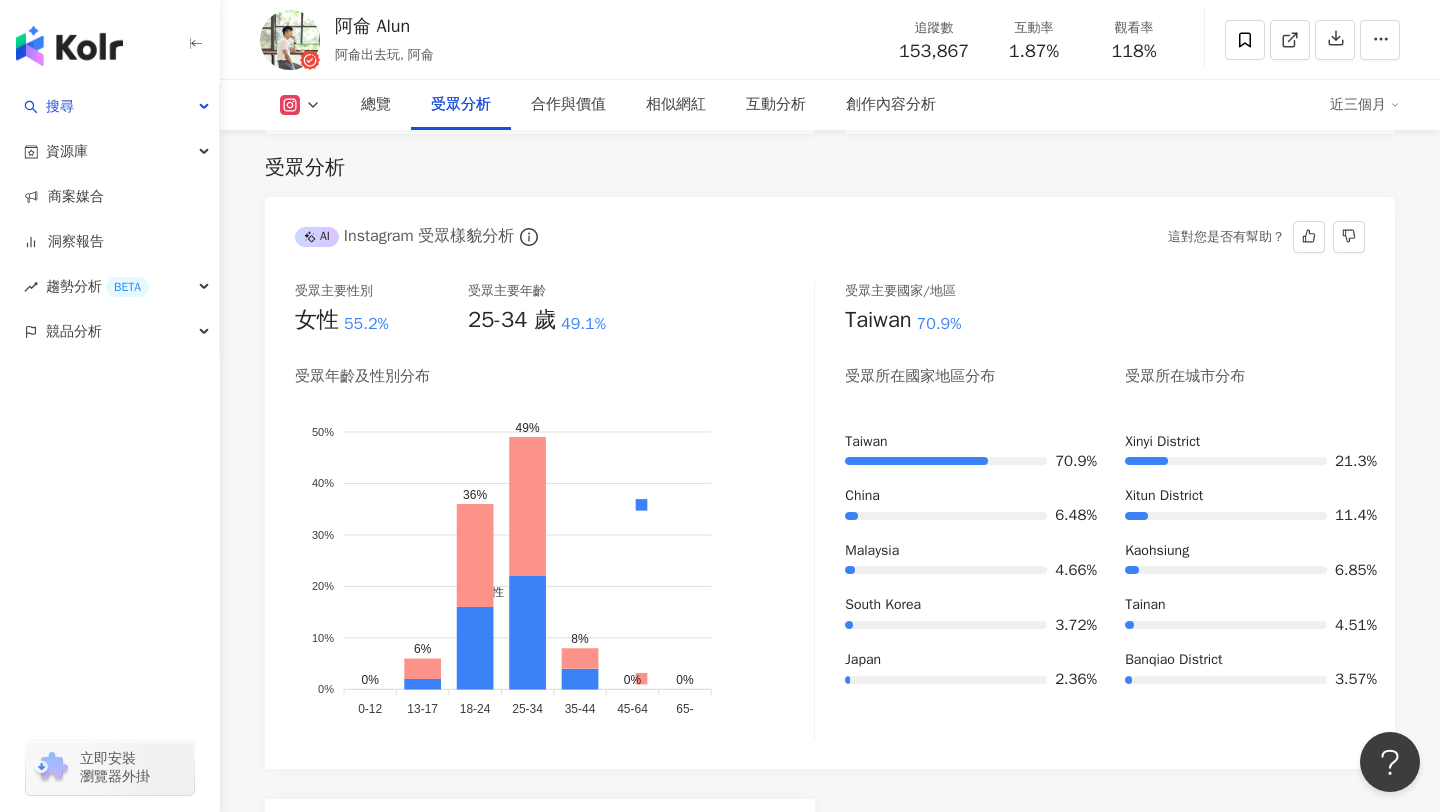 scroll, scrollTop: 1759, scrollLeft: 0, axis: vertical 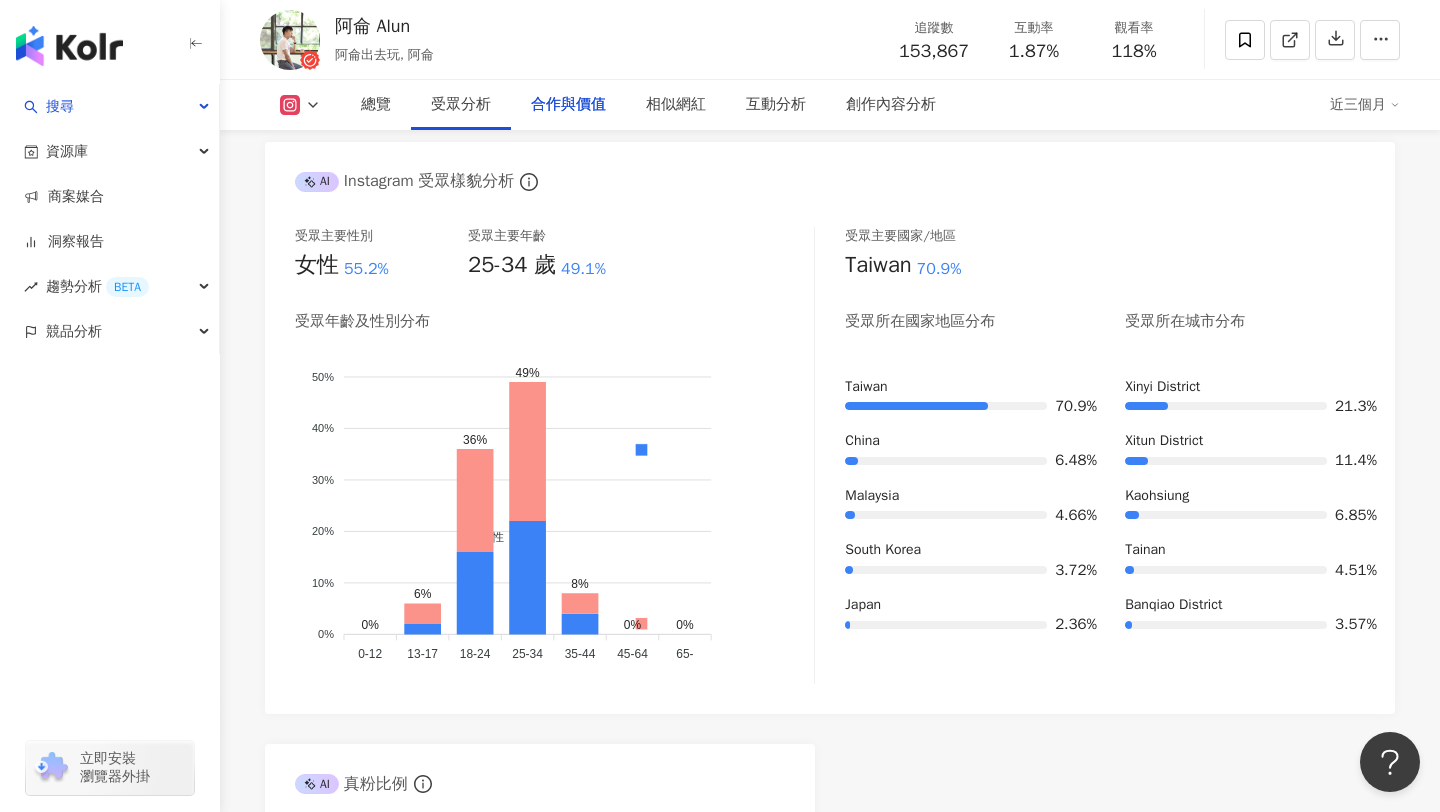 click on "搜尋 資源庫 商案媒合 洞察報告 趨勢分析 BETA 競品分析 立即安裝
瀏覽器外掛 繁體中文 活動訊息 M 15.4萬 3.6萬 20.2萬 4萬 阿侖 Alun 阿侖出去玩, 阿侖 追蹤數 153,867 互動率 1.87% 觀看率 118% 總覽 受眾分析 合作與價值 相似網紅 互動分析 創作內容分析 近三個月 總覽 最後更新日期：2025/7/14 近三個月 Instagram 網紅基本資料 性別   男 主要語言   繁體中文 94.5% 網紅類型 促購導購 · 韓國旅遊 · 保養 · 日常話題 · 美食 · 旅遊 社群簡介 阿侖 Alun | yilunnnnn_ https://www.instagram.com/yilunnnnn_/ 韓國生活中🇰🇷🇹🇼
한국거주
Korea•Food•Lifestyle
-
合作請洽📮tyti653@gmail.com
촬영문의📬contact@blbent.com
-
韓國🇰🇷直播連線 @sadasoda.kr
-
My Youtube⬇️ 看更多 Instagram 數據總覽 88 K-Score :   良好 近期一到三個月發文頻率正常，且漲粉率與互動率高。 查看說明 追蹤數   153,867 互動率   1.87% 良好   118%" at bounding box center (720, -1353) 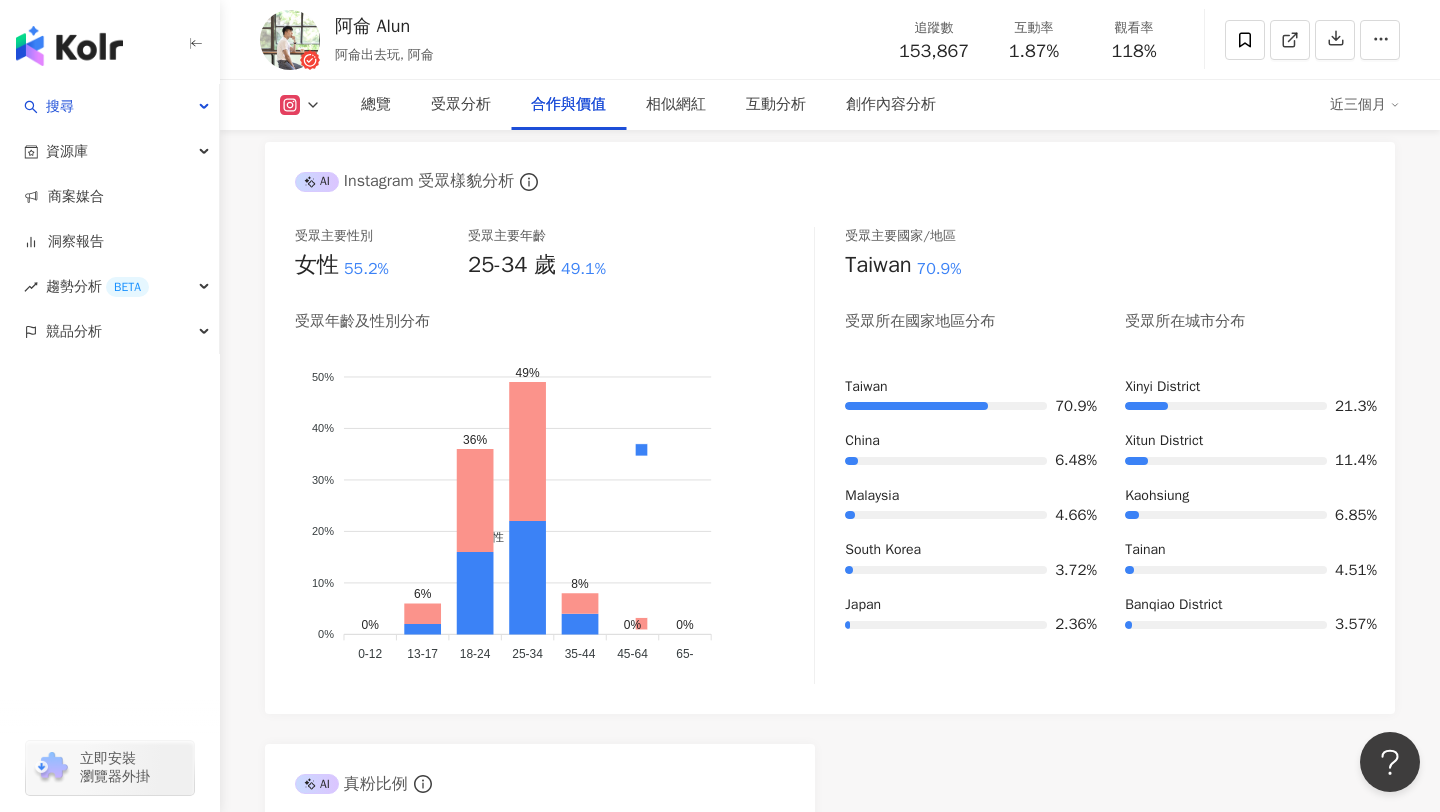 scroll, scrollTop: 0, scrollLeft: 0, axis: both 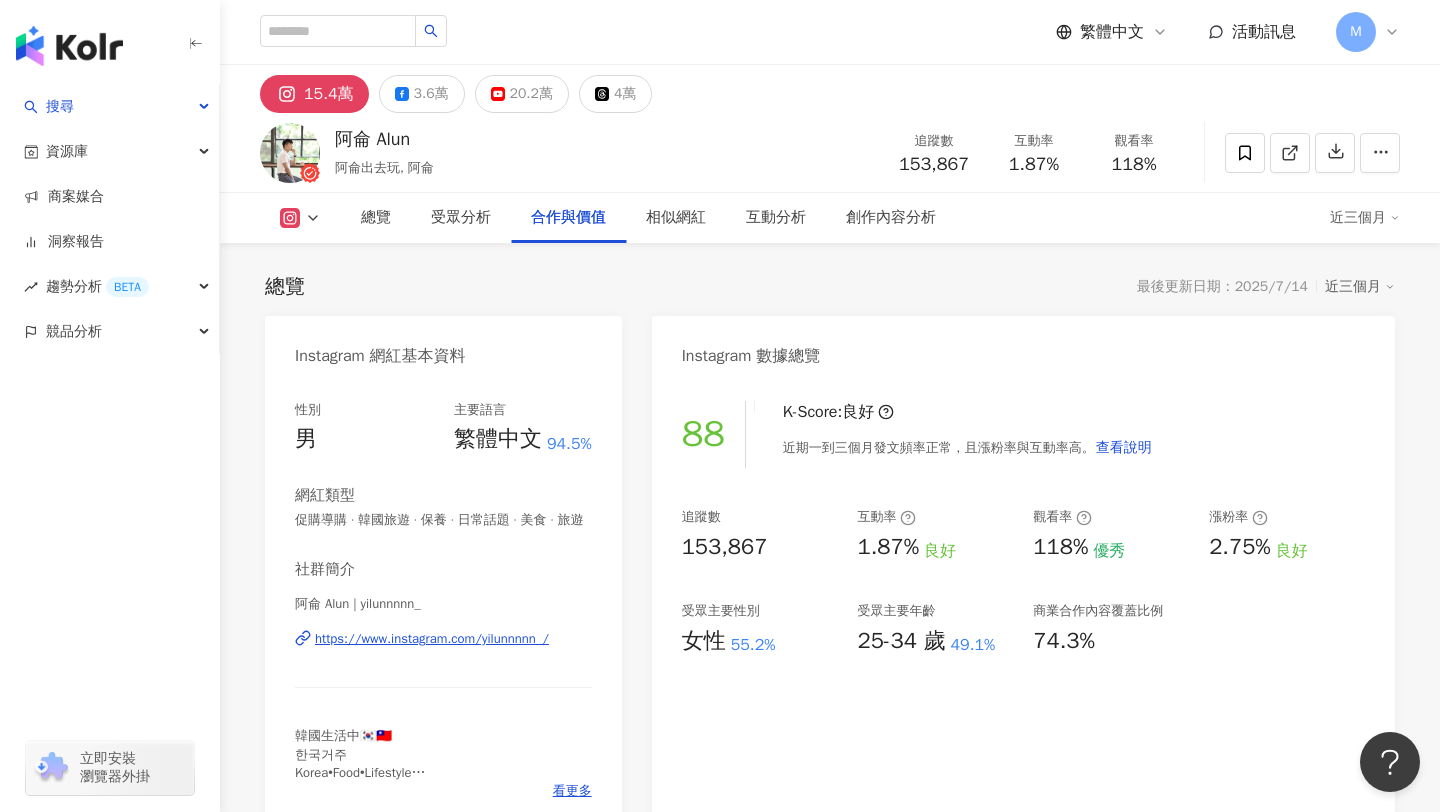 click on "繁體中文" at bounding box center (1112, 32) 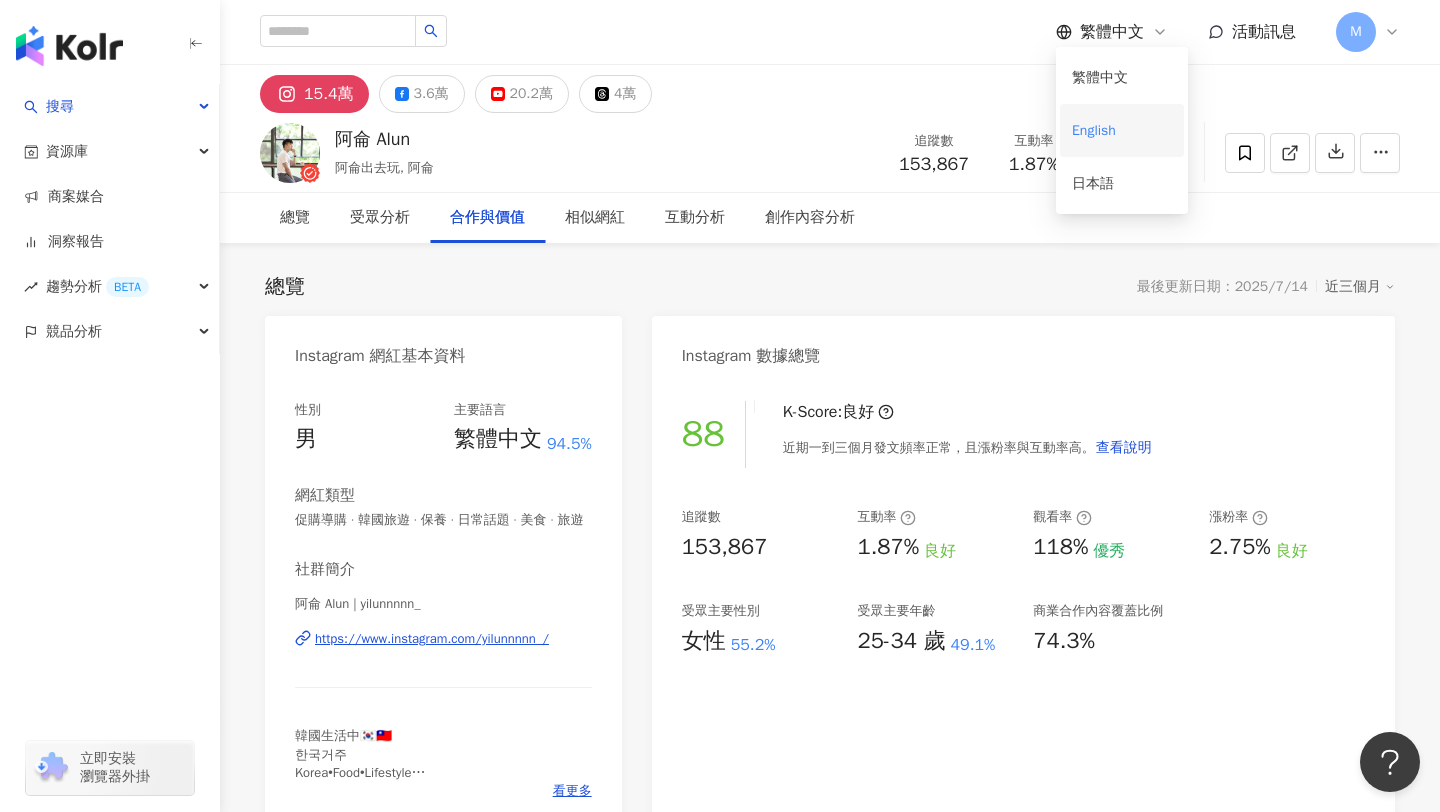click on "English" at bounding box center (1122, 130) 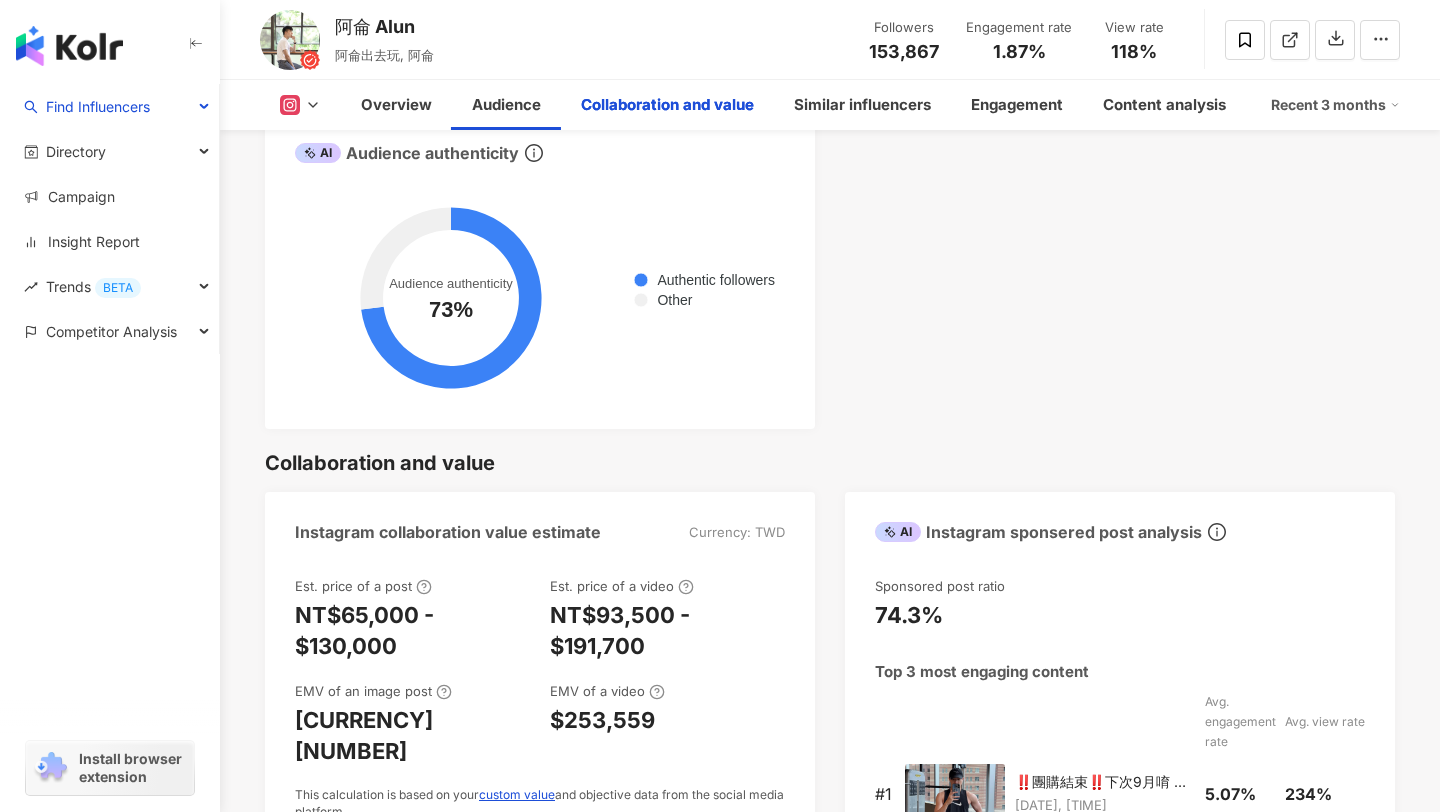 scroll, scrollTop: 2760, scrollLeft: 0, axis: vertical 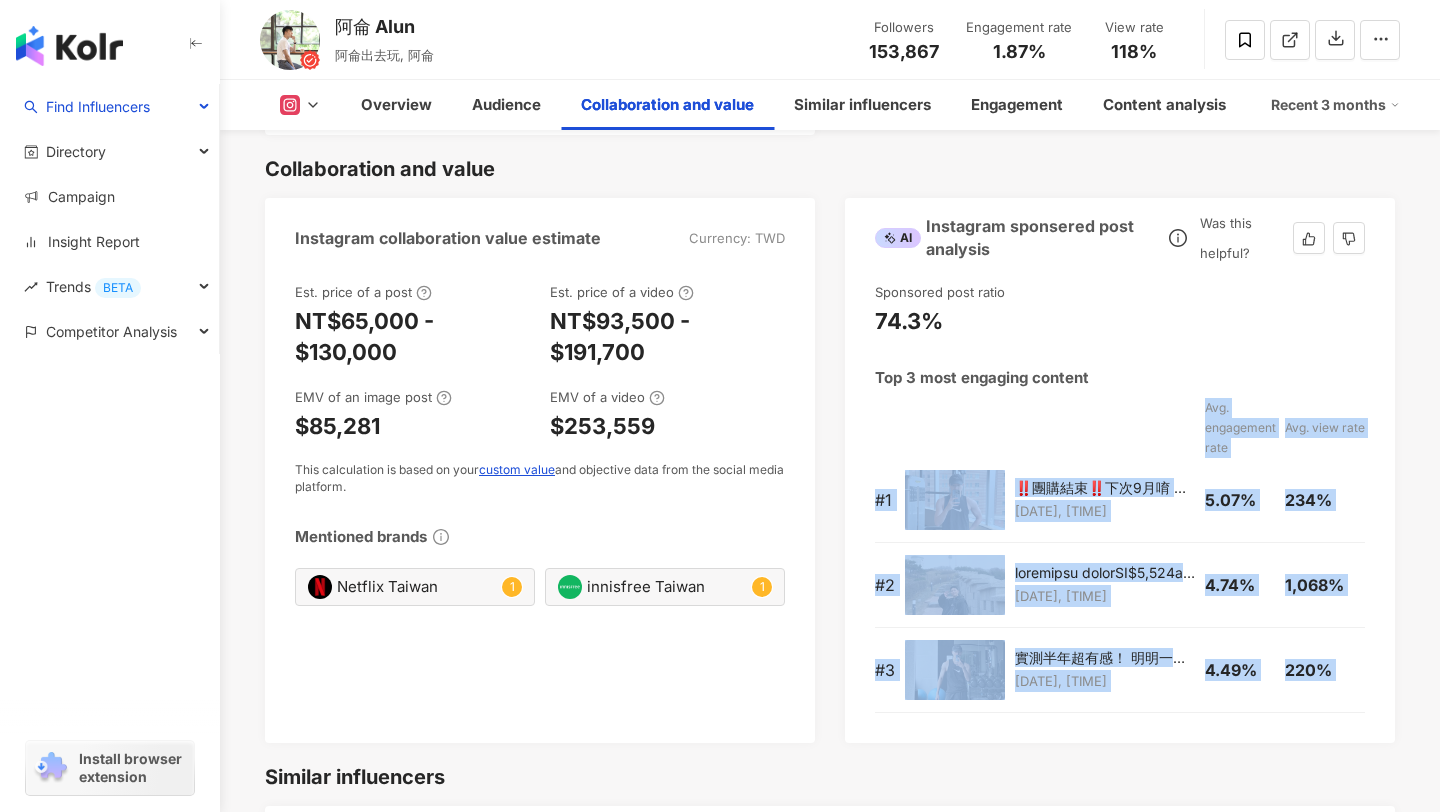 drag, startPoint x: 1393, startPoint y: 760, endPoint x: 1306, endPoint y: 728, distance: 92.69843 